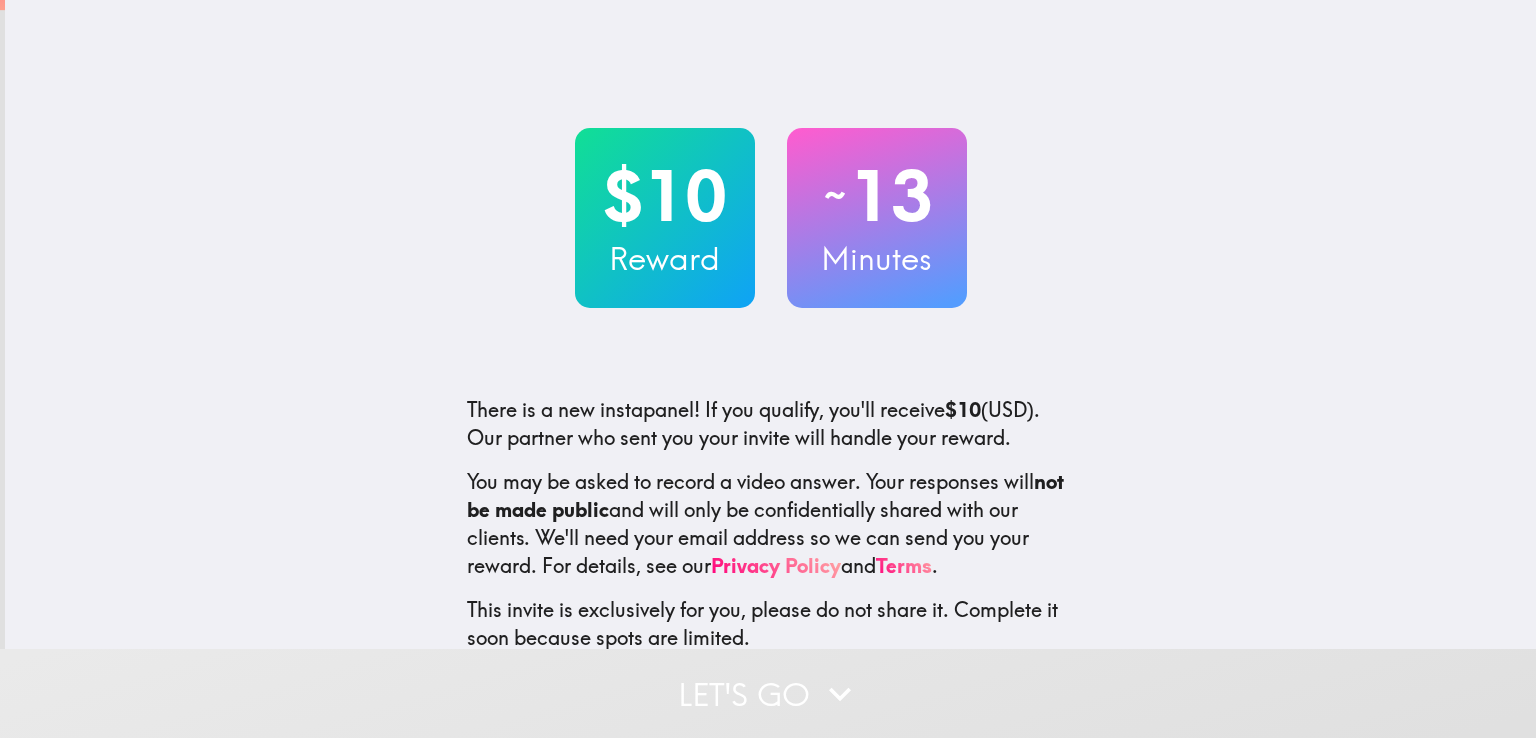 scroll, scrollTop: 0, scrollLeft: 0, axis: both 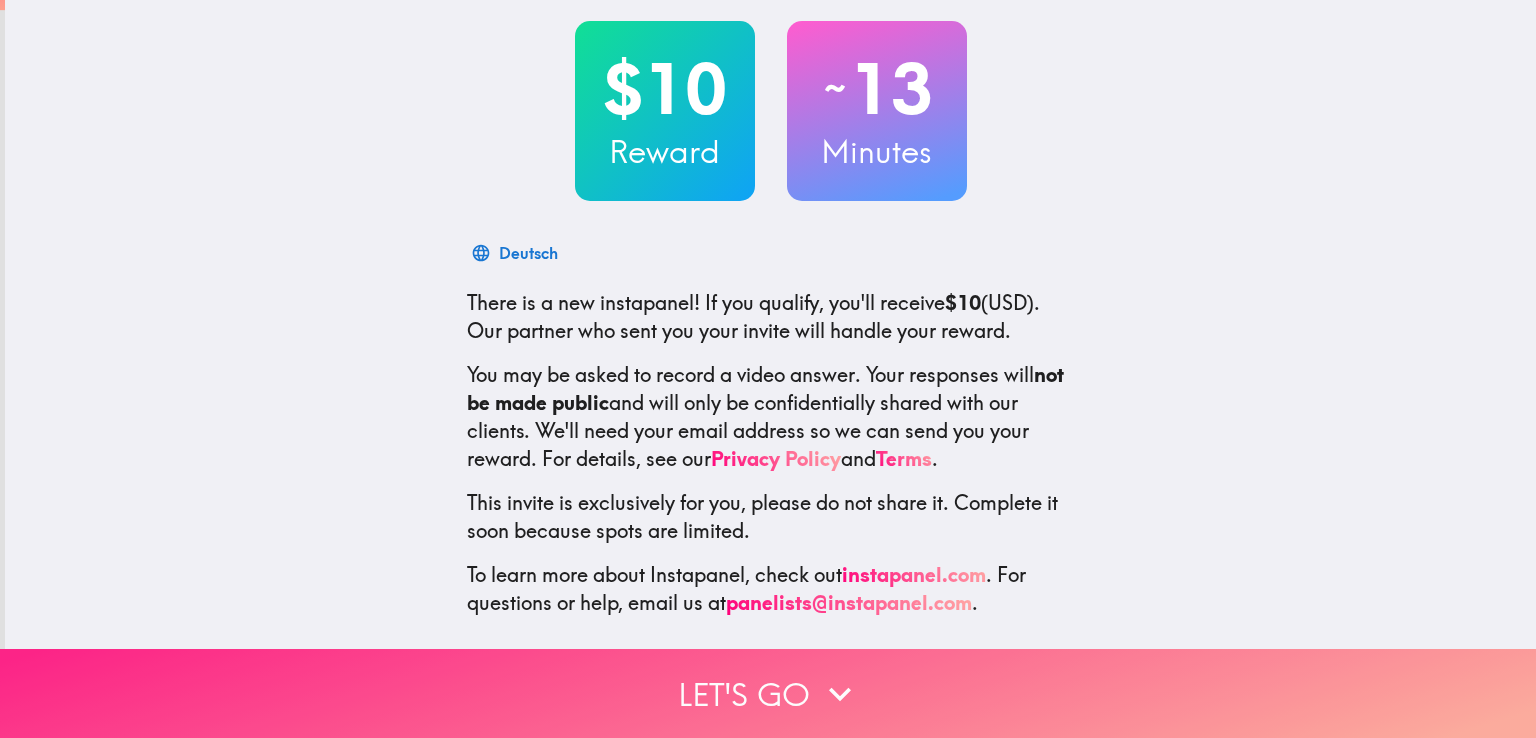 click on "Let's go" at bounding box center [768, 693] 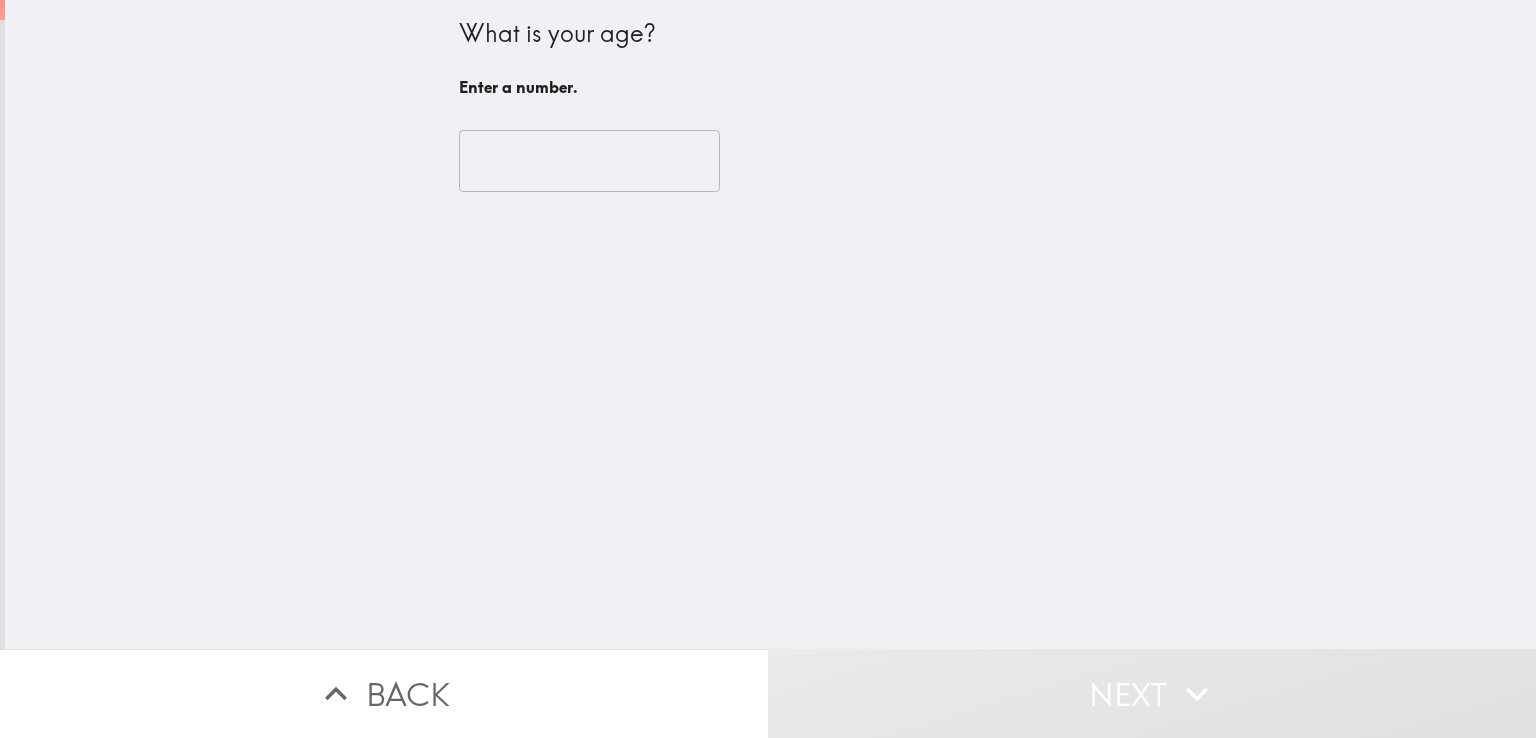 scroll, scrollTop: 0, scrollLeft: 0, axis: both 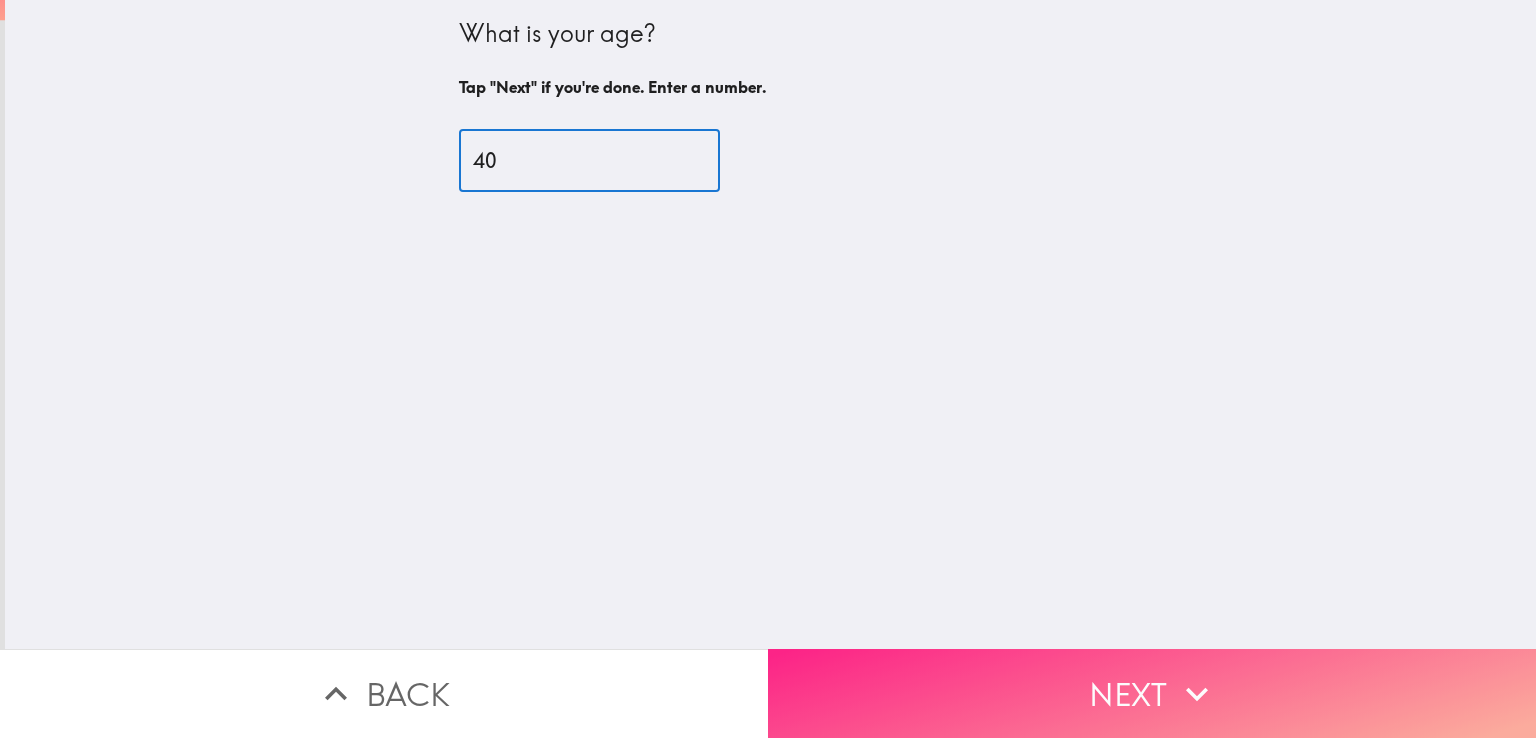 type on "40" 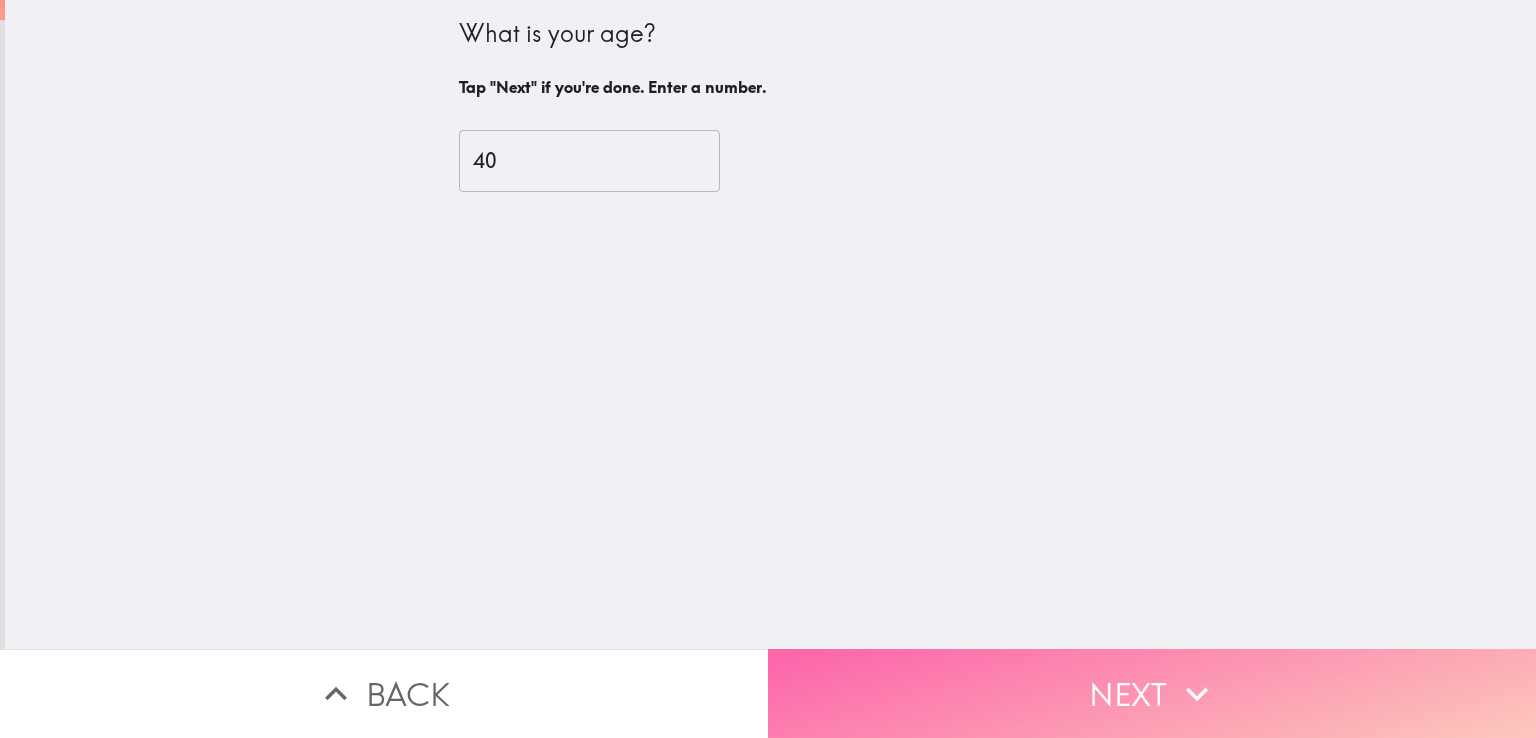 click on "Next" at bounding box center (1152, 693) 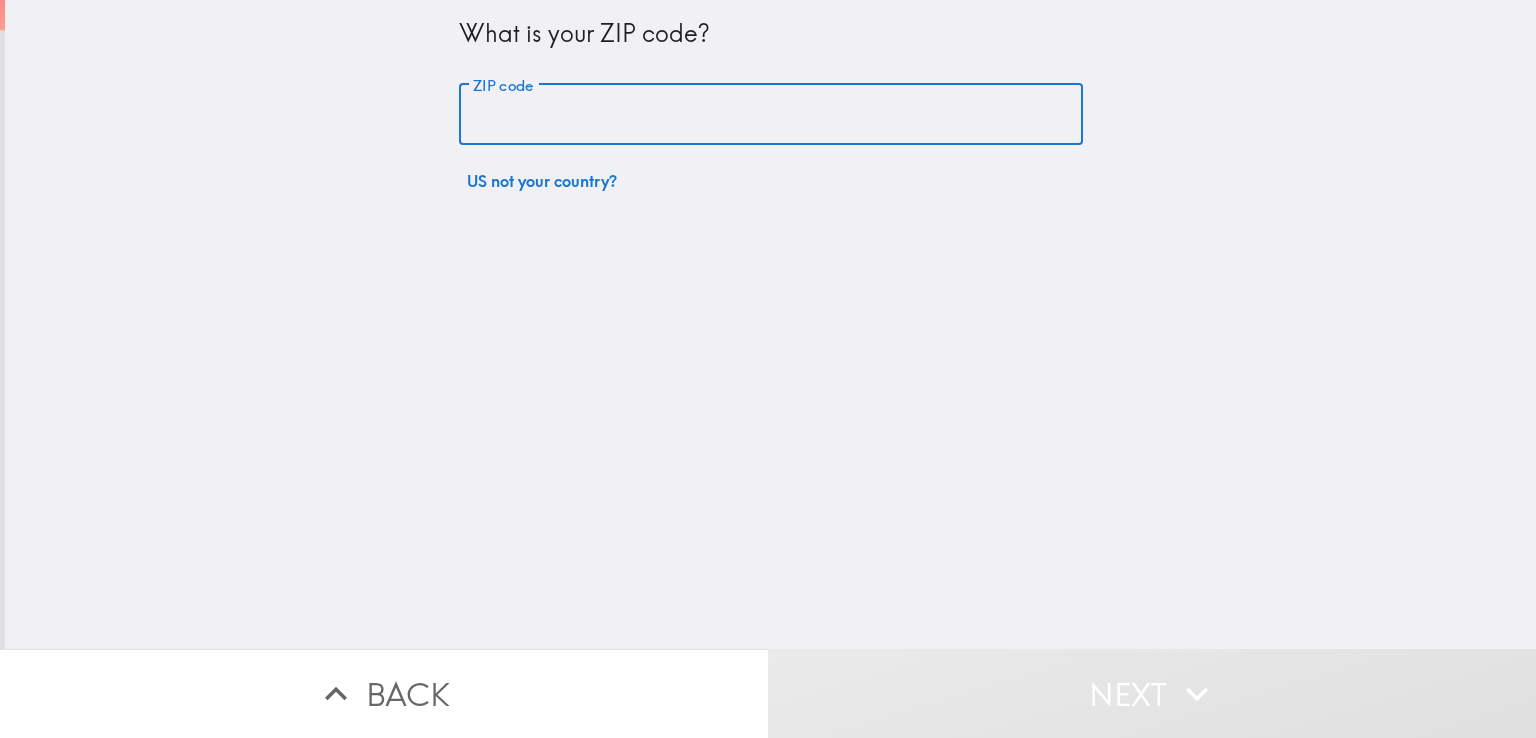 click on "ZIP code" at bounding box center (771, 115) 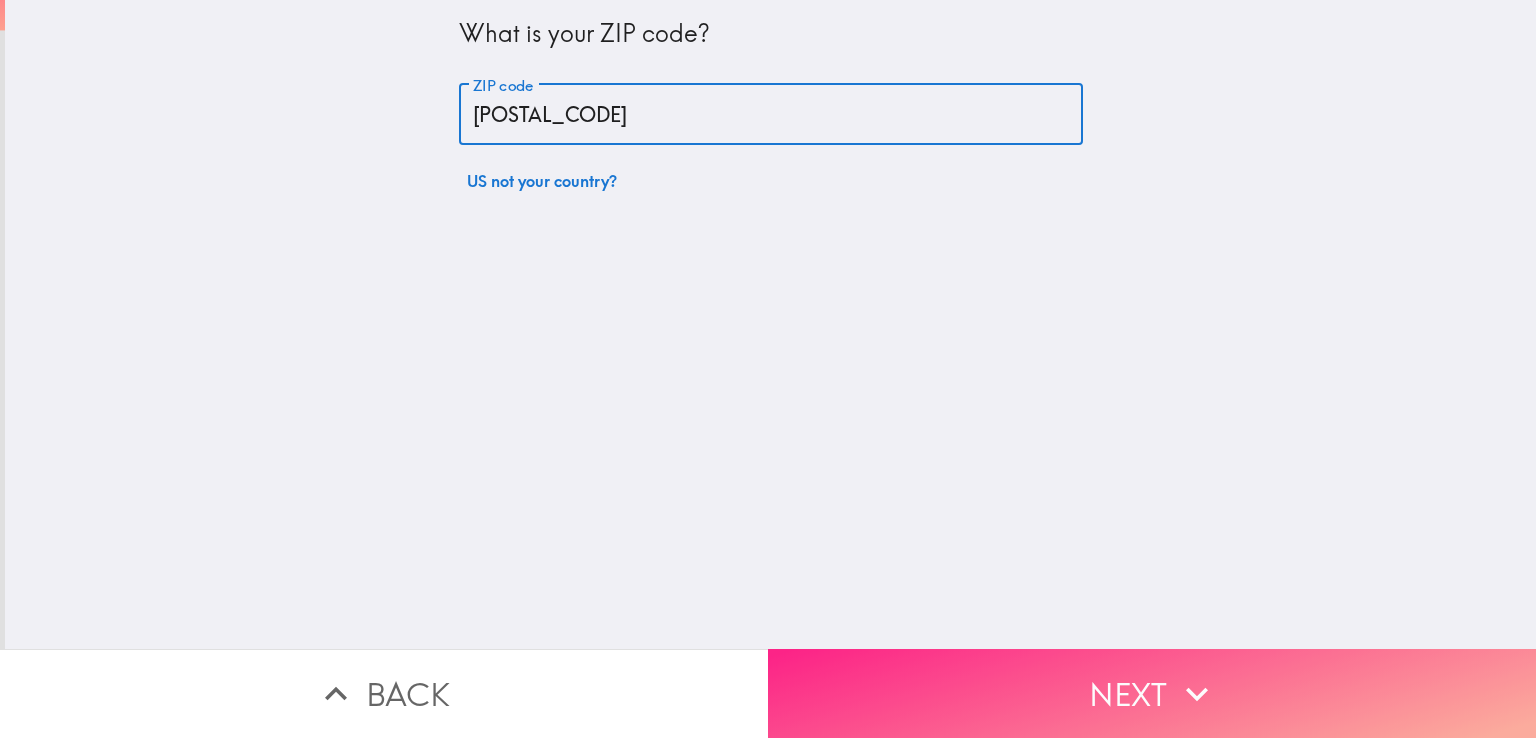 type on "[POSTAL_CODE]" 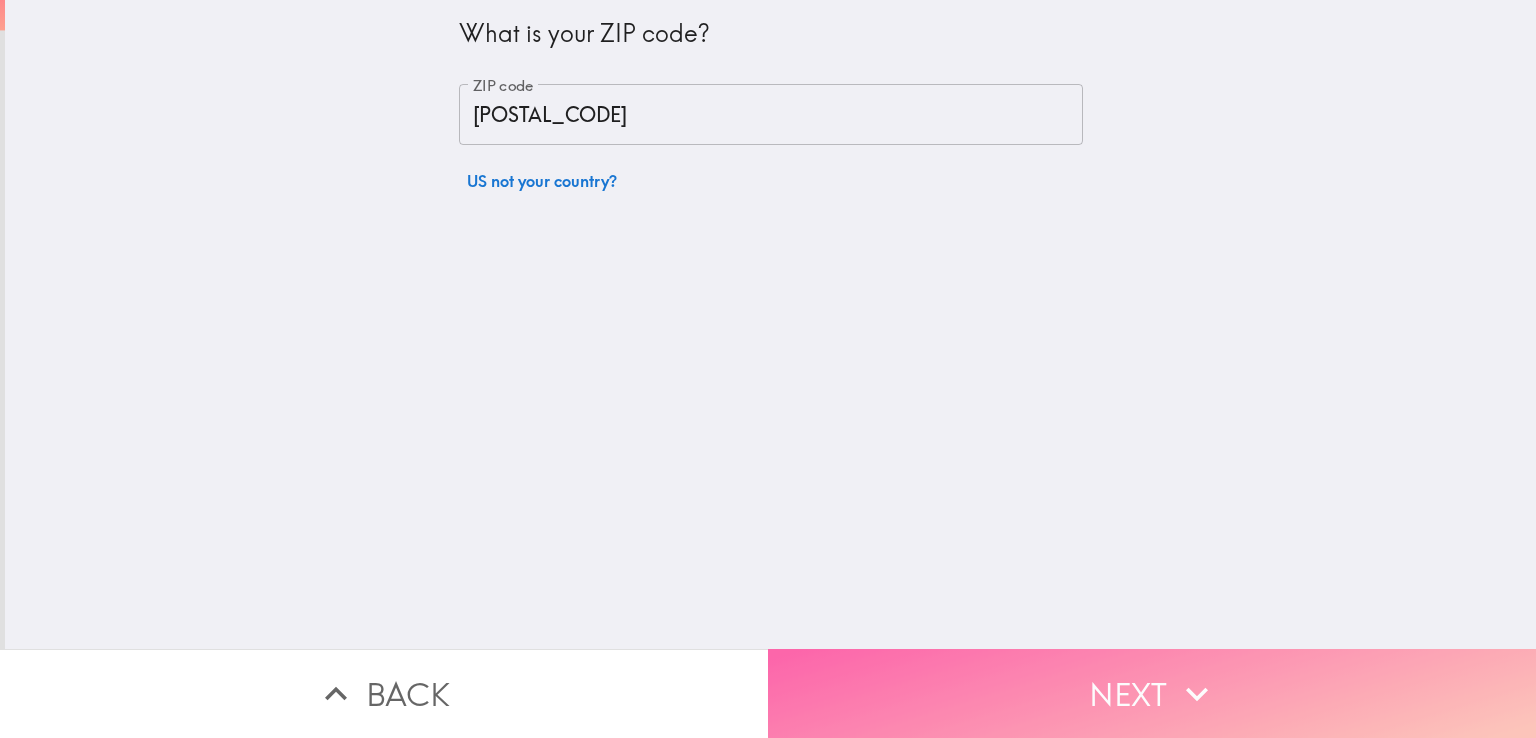 click on "Next" at bounding box center (1152, 693) 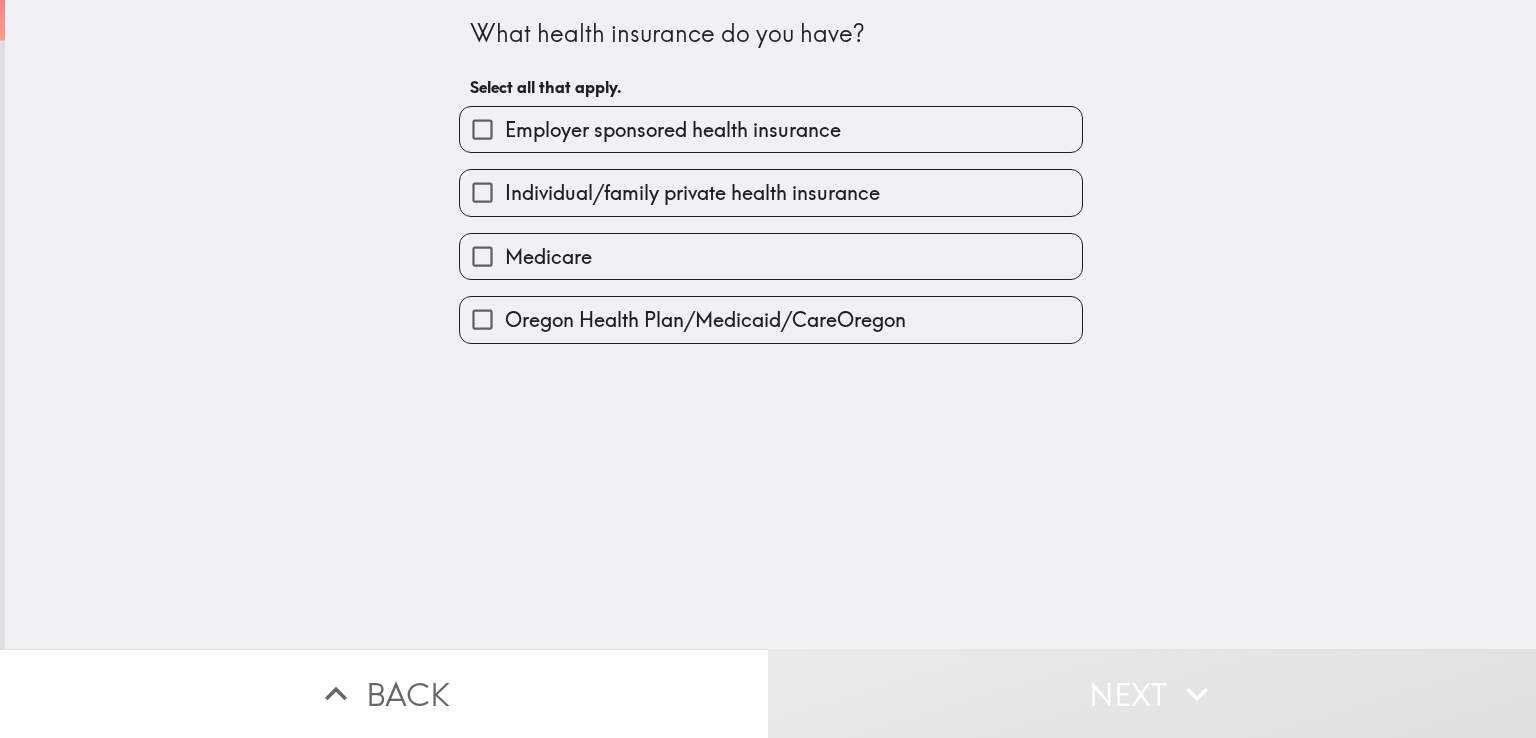 click on "Employer sponsored health insurance" at bounding box center [771, 129] 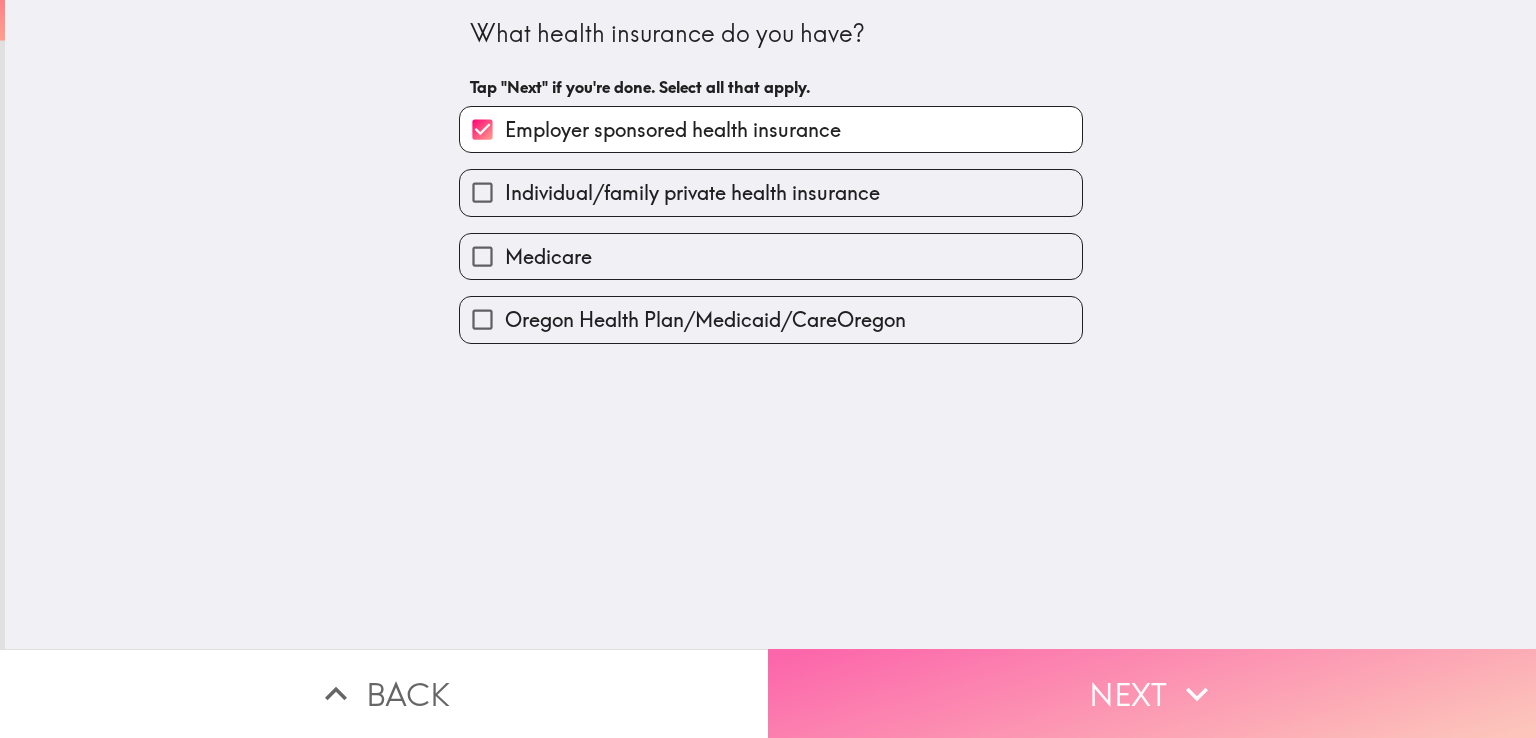 click on "Next" at bounding box center [1152, 693] 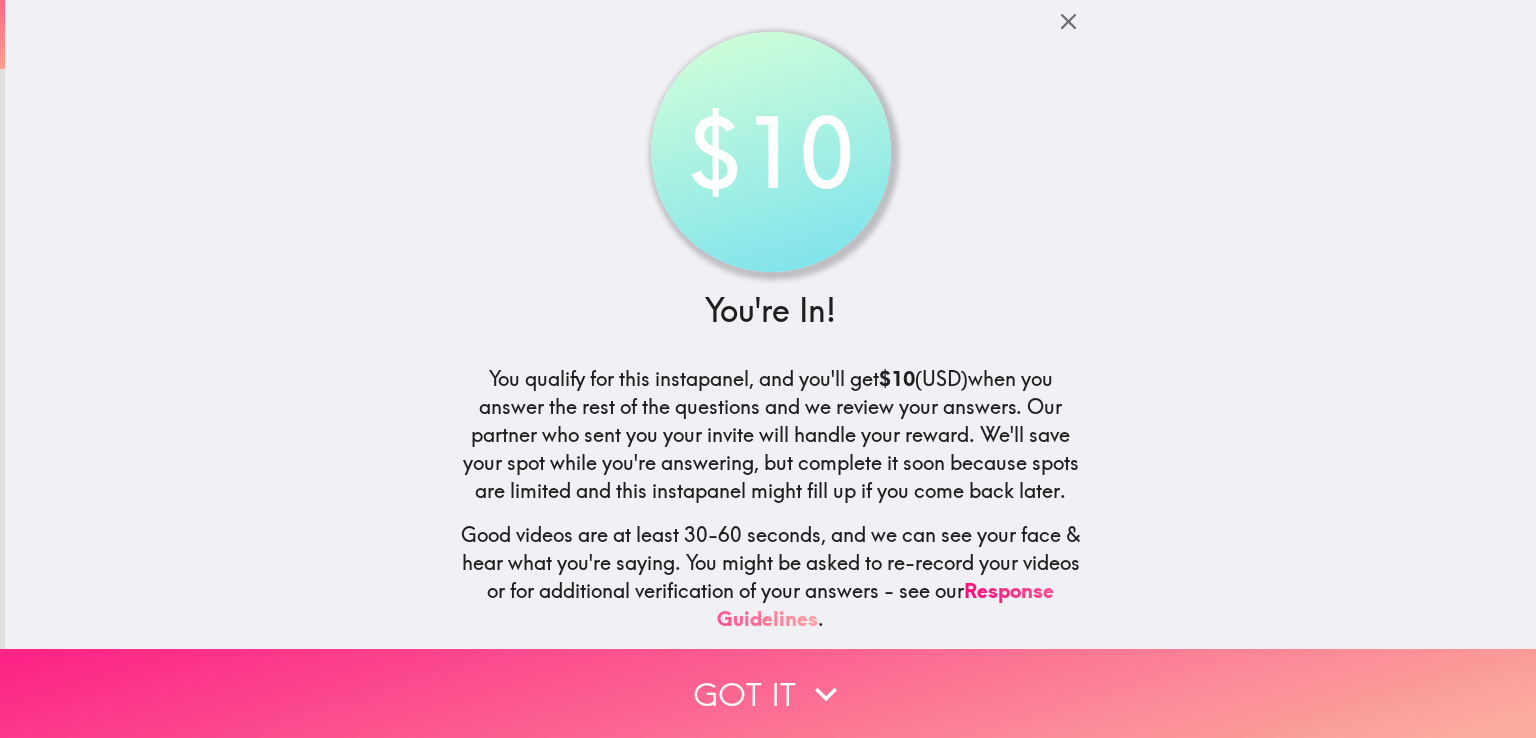 click on "Got it" at bounding box center (768, 693) 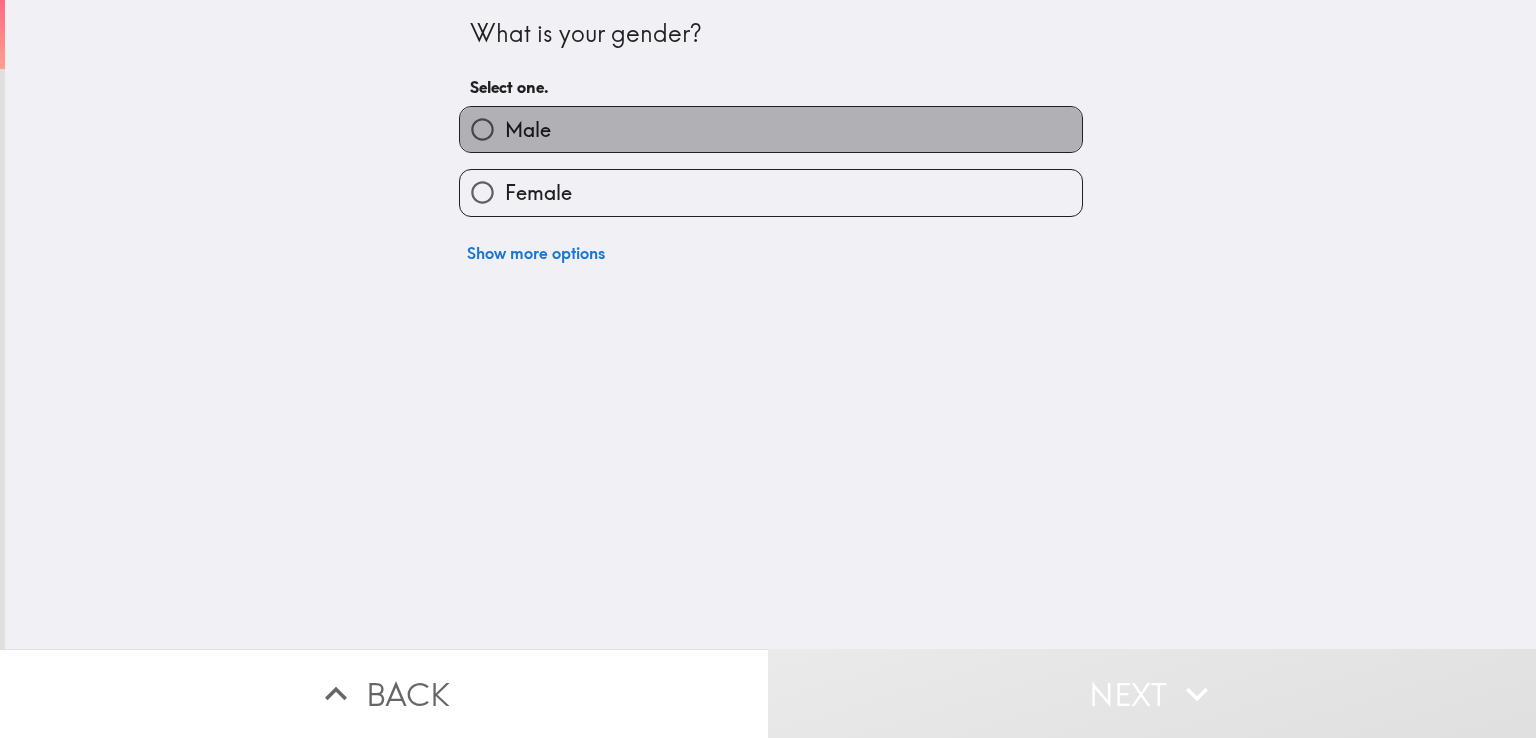click on "Male" at bounding box center [771, 129] 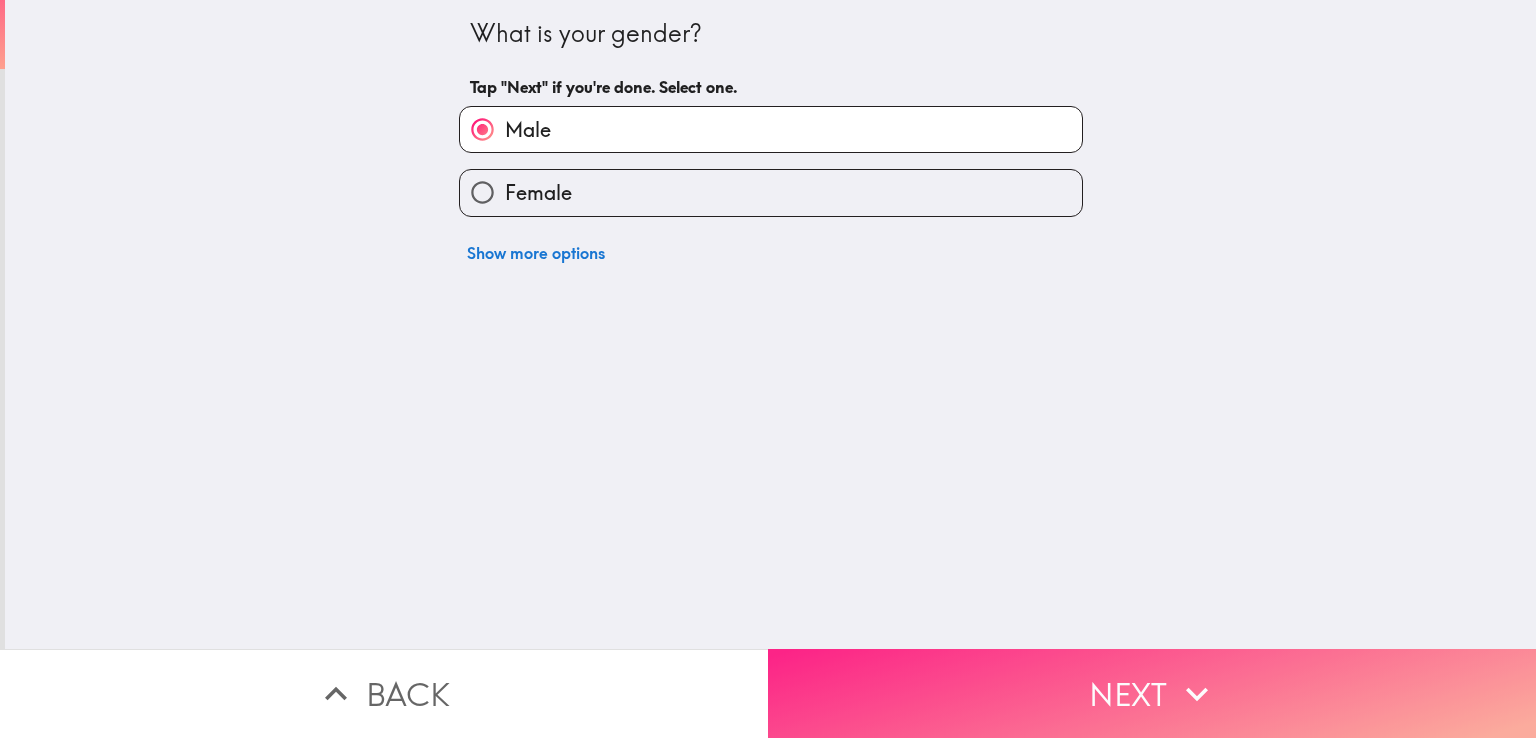 click on "Next" at bounding box center (1152, 693) 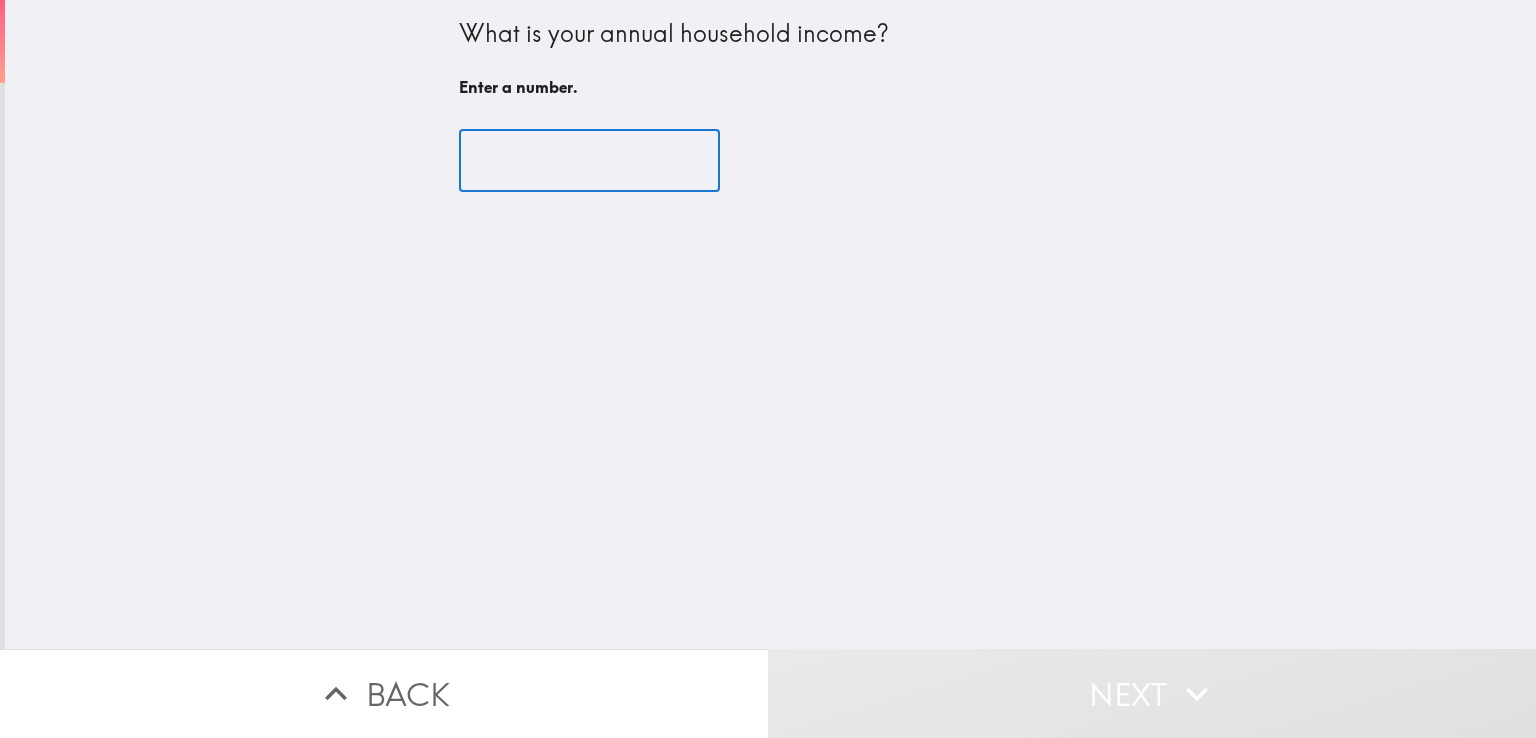 click at bounding box center (589, 161) 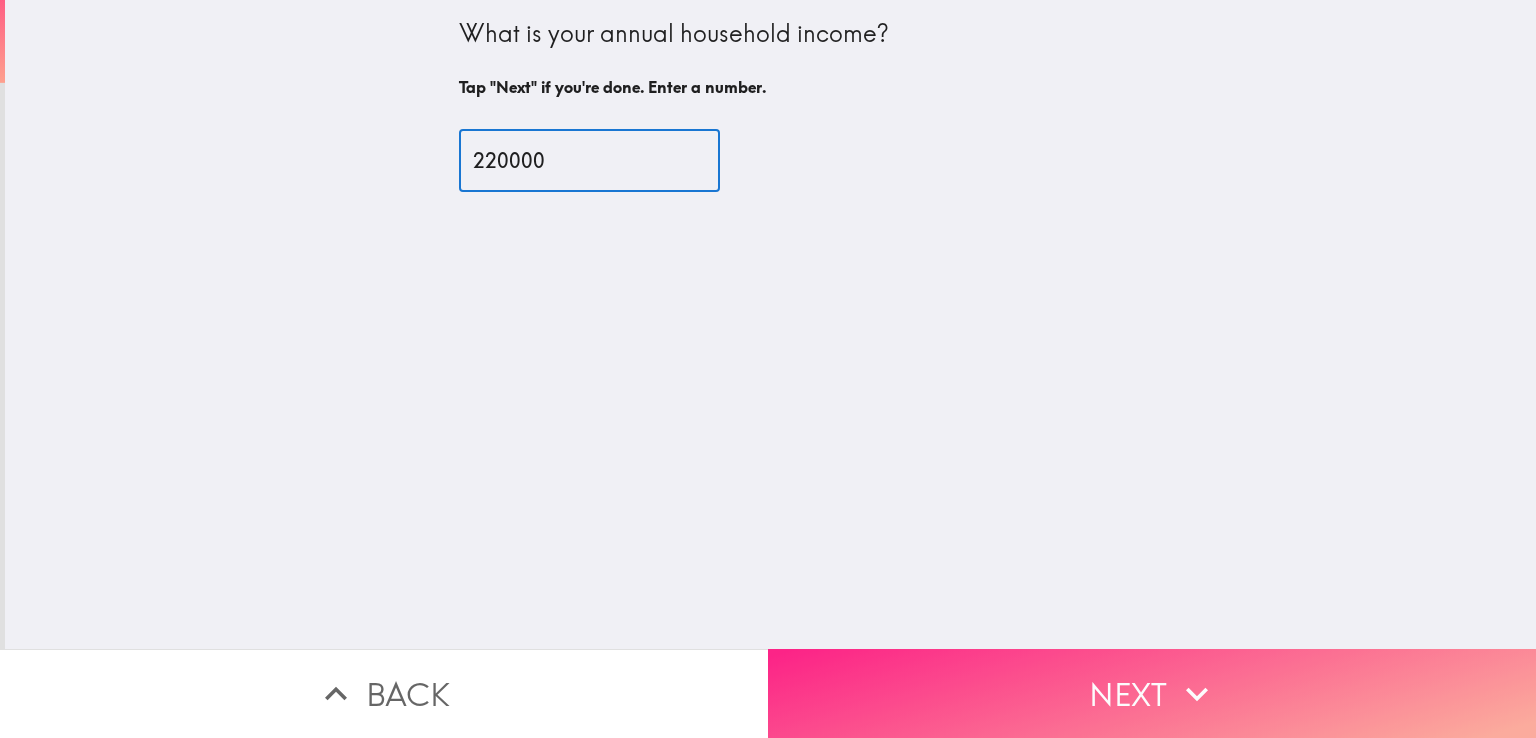 type on "220000" 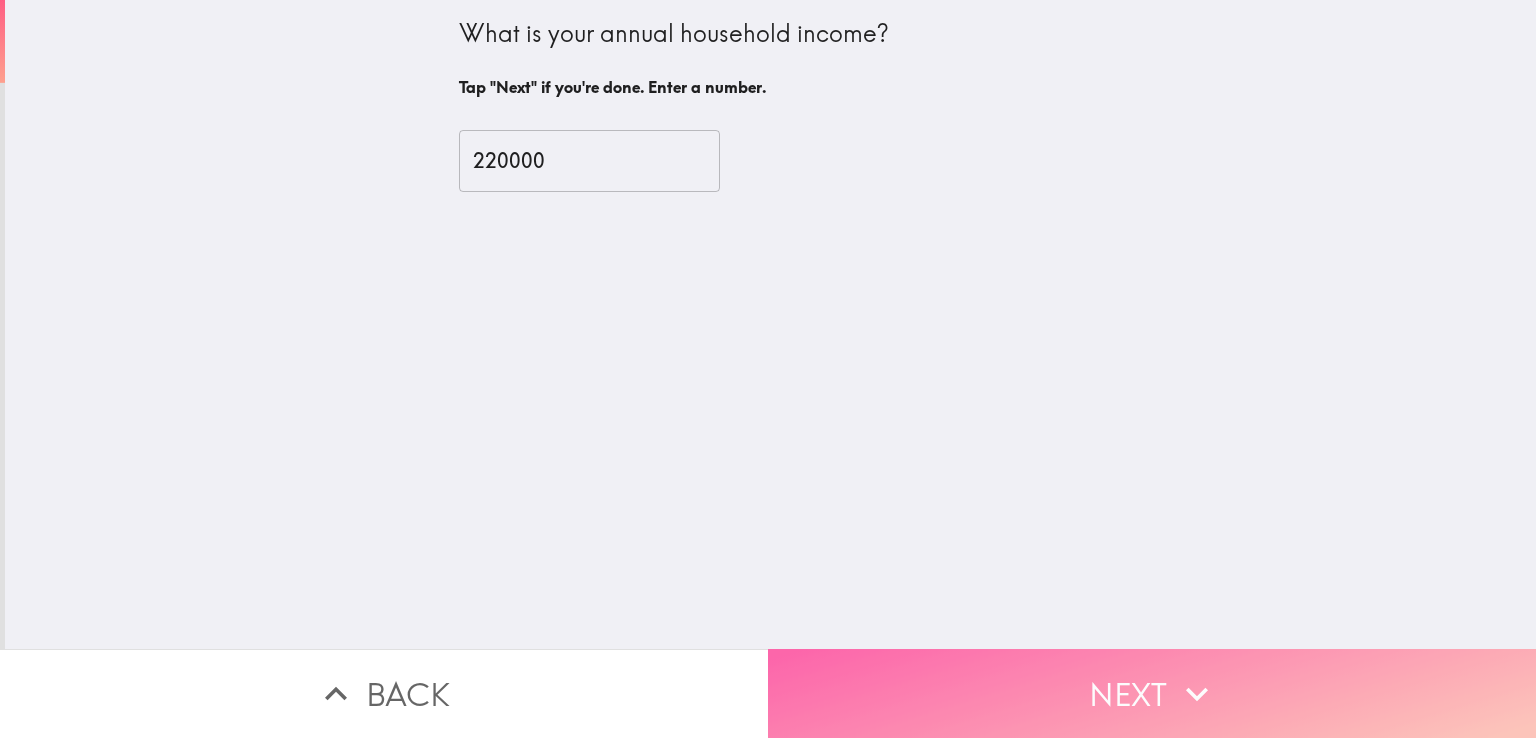 click on "Next" at bounding box center [1152, 693] 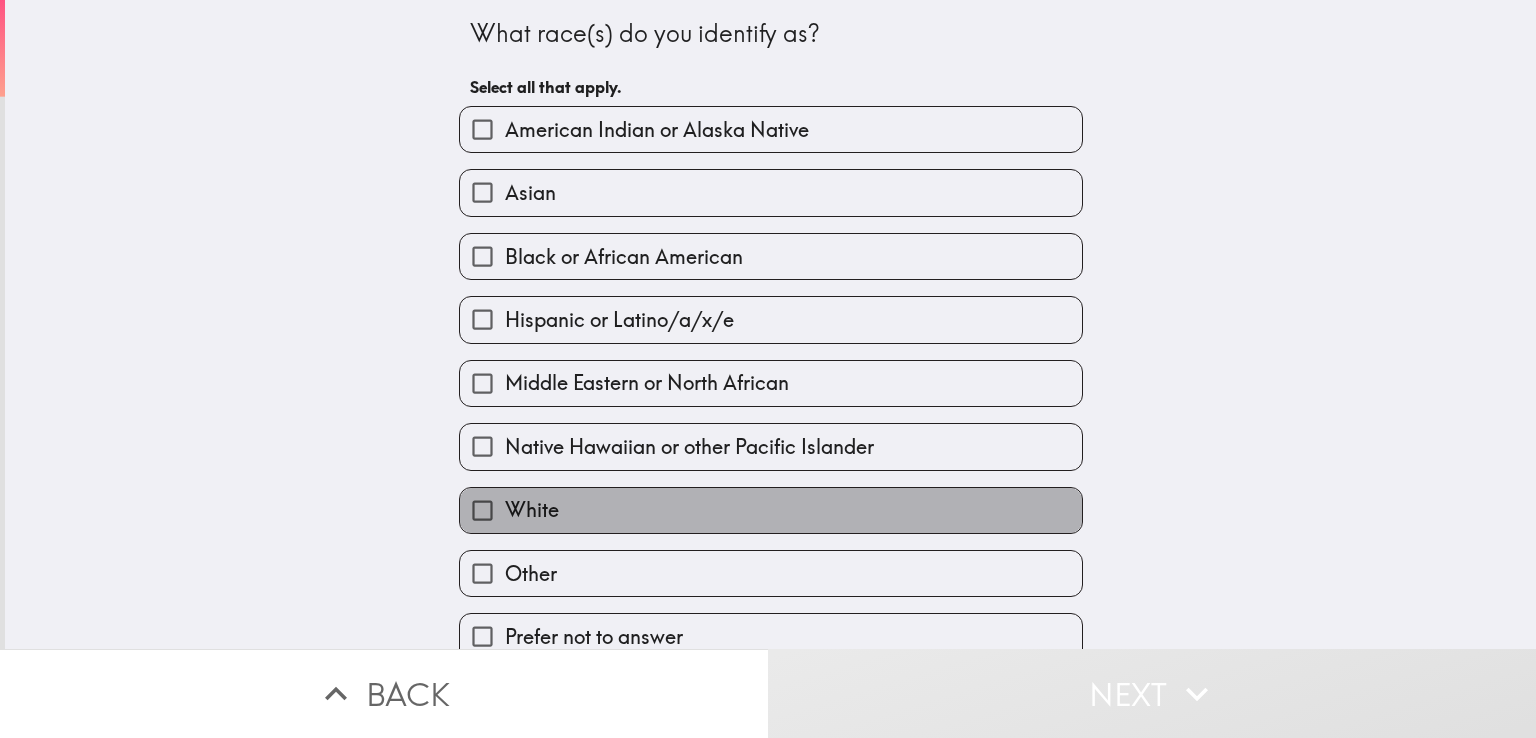 click on "White" at bounding box center (771, 510) 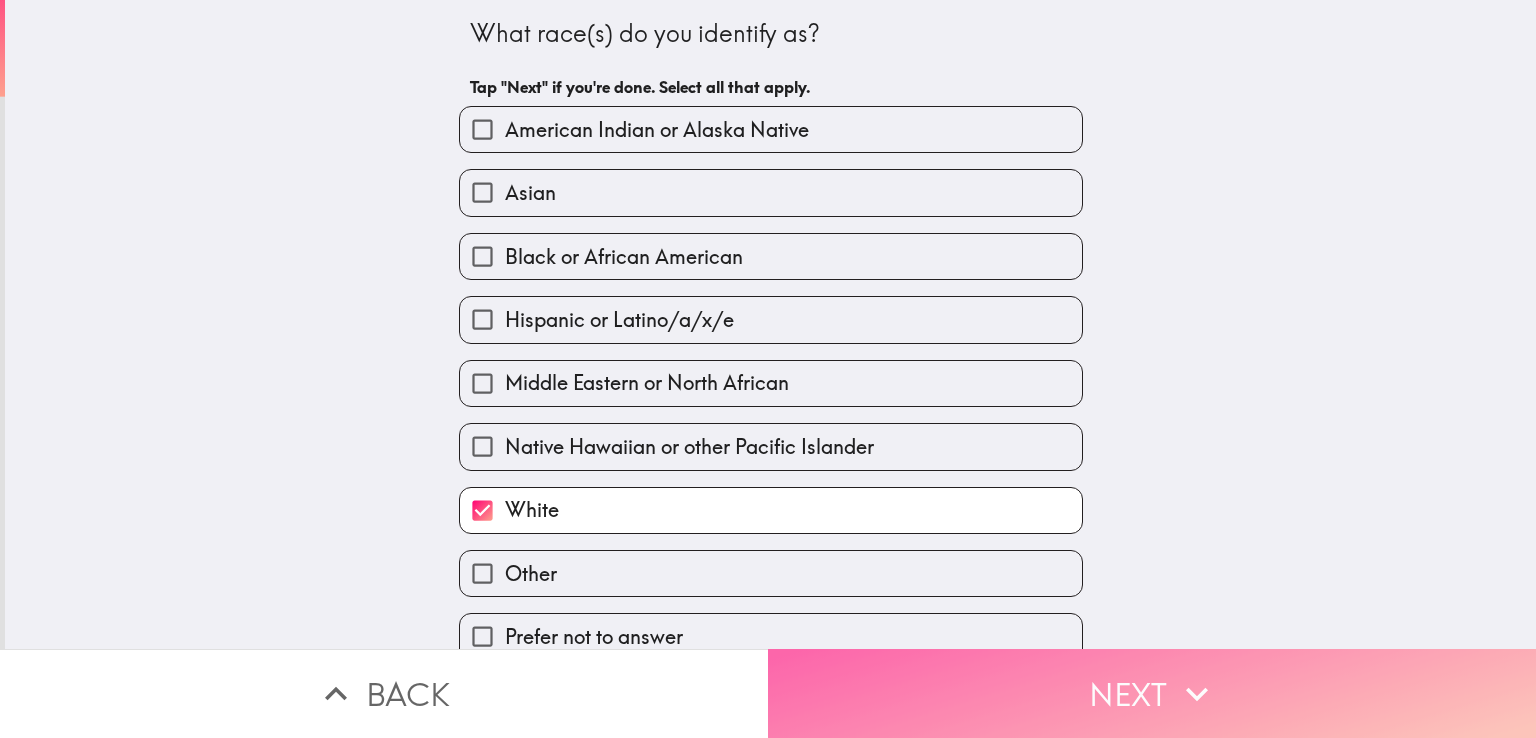 click on "Next" at bounding box center (1152, 693) 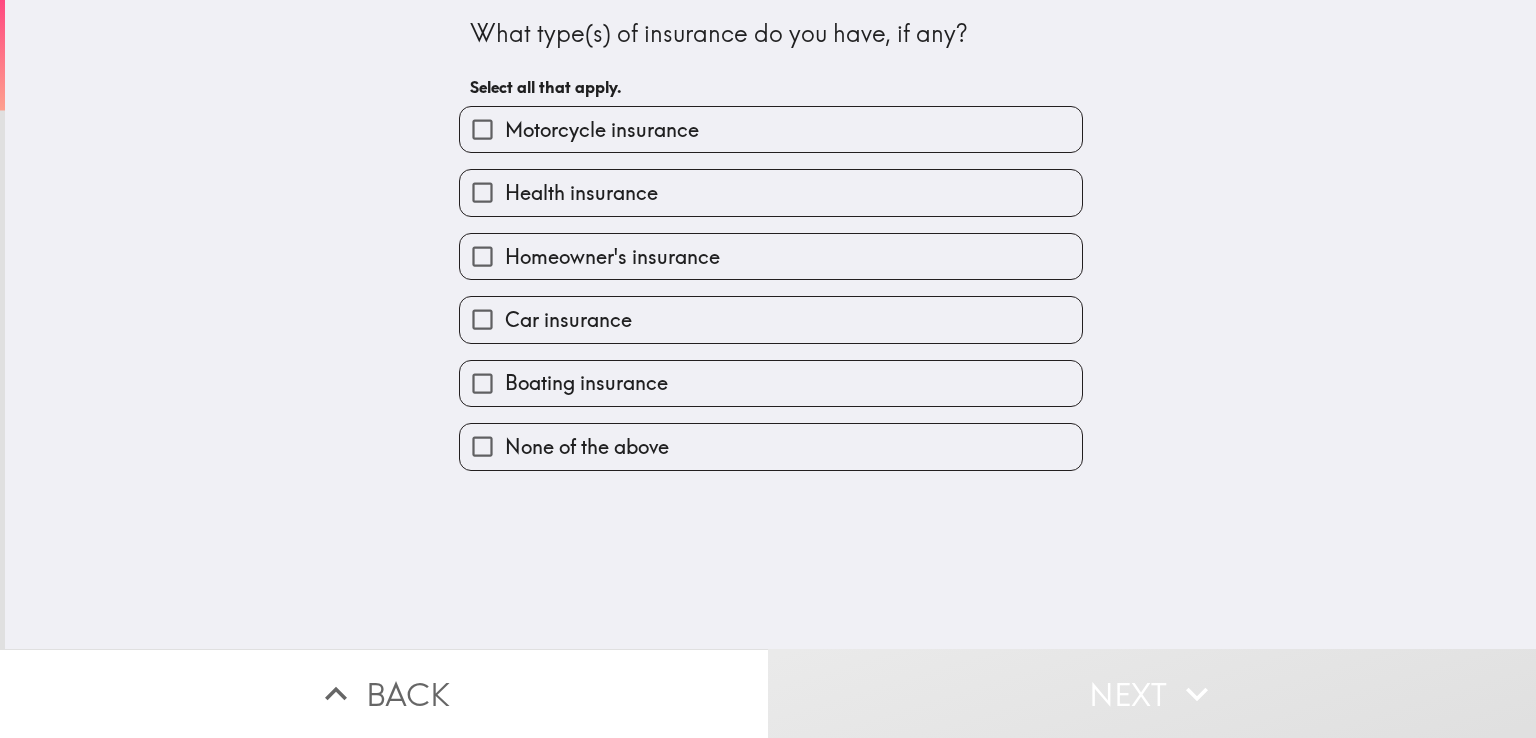click on "Health insurance" at bounding box center [771, 192] 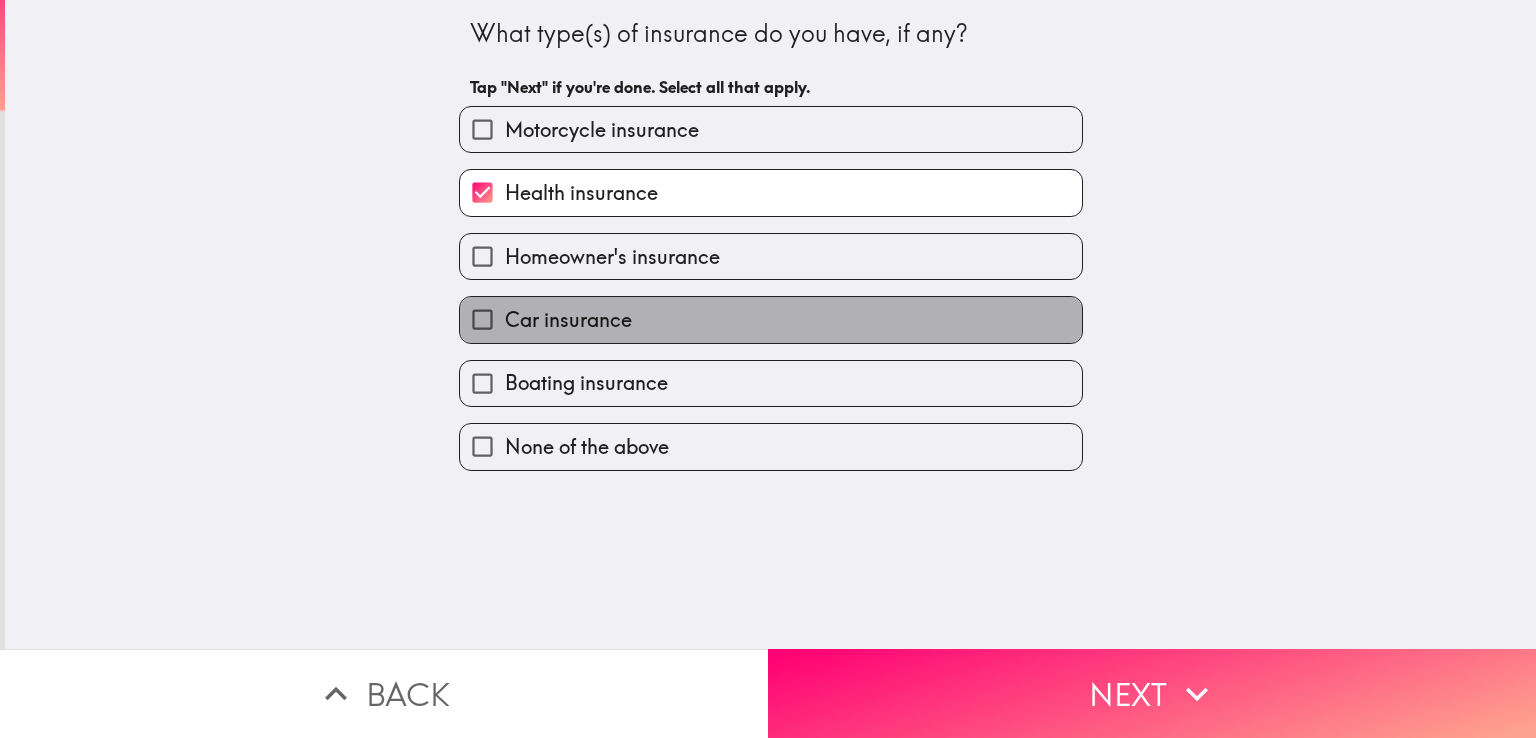 click on "Car insurance" at bounding box center (771, 319) 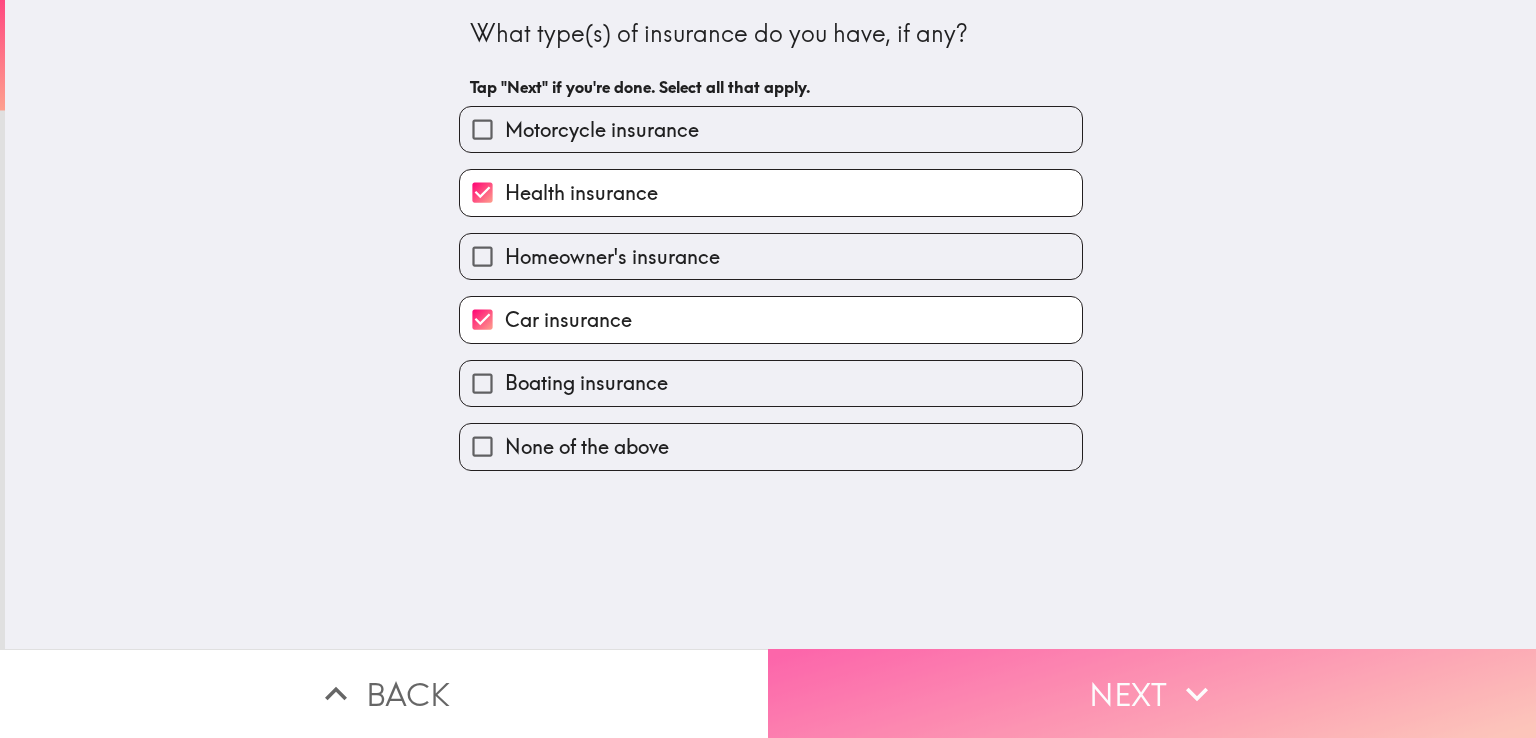 click on "Next" at bounding box center (1152, 693) 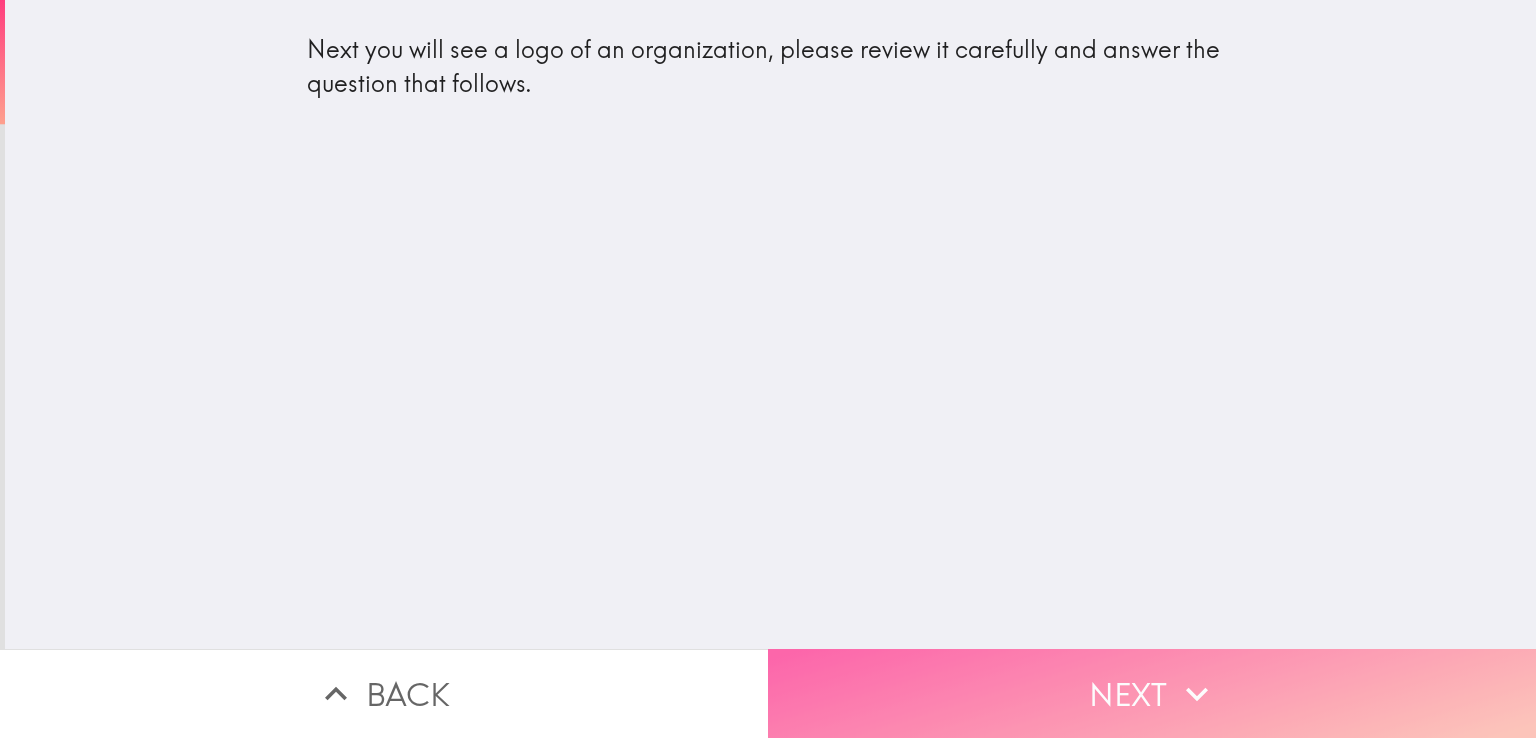 click on "Next" at bounding box center [1152, 693] 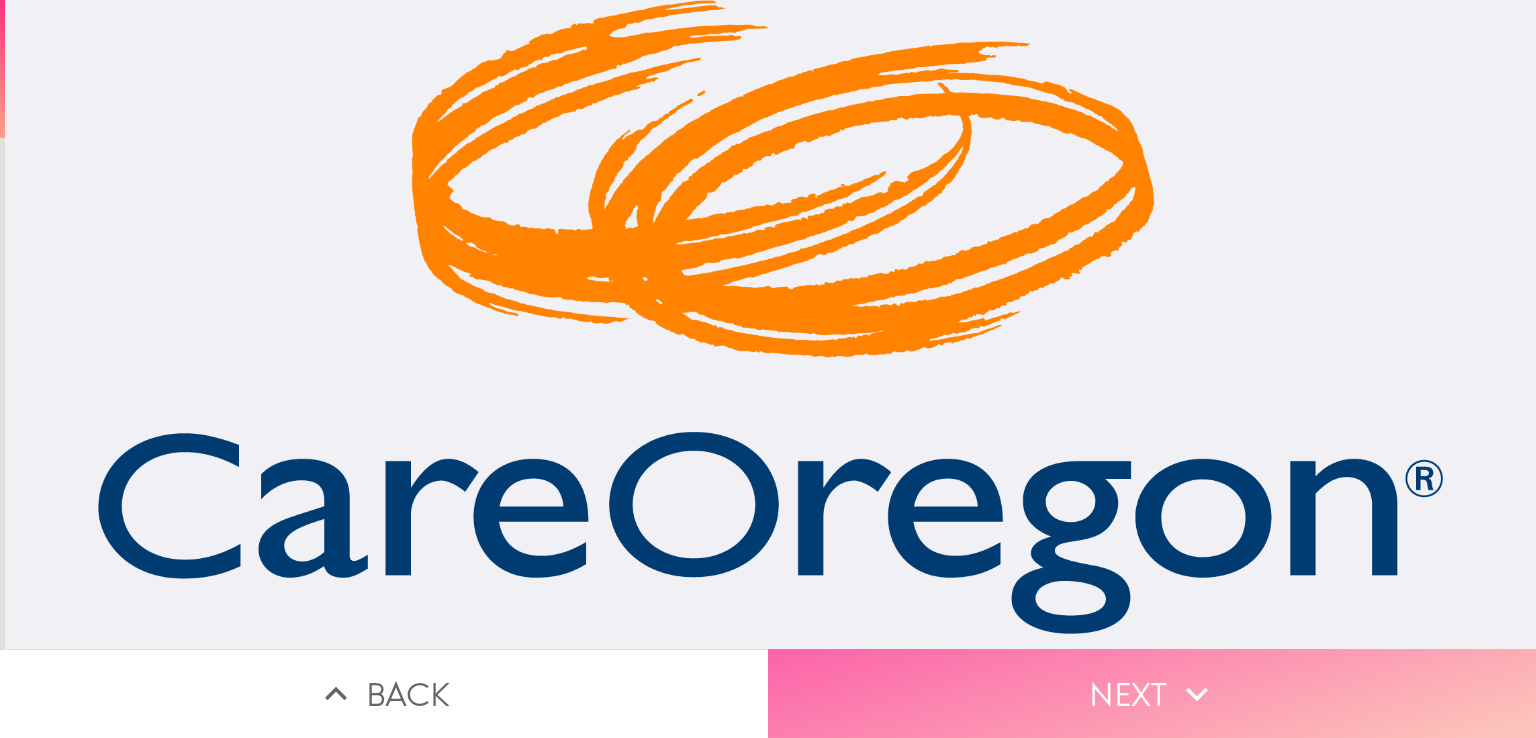 click on "Next" at bounding box center (1152, 693) 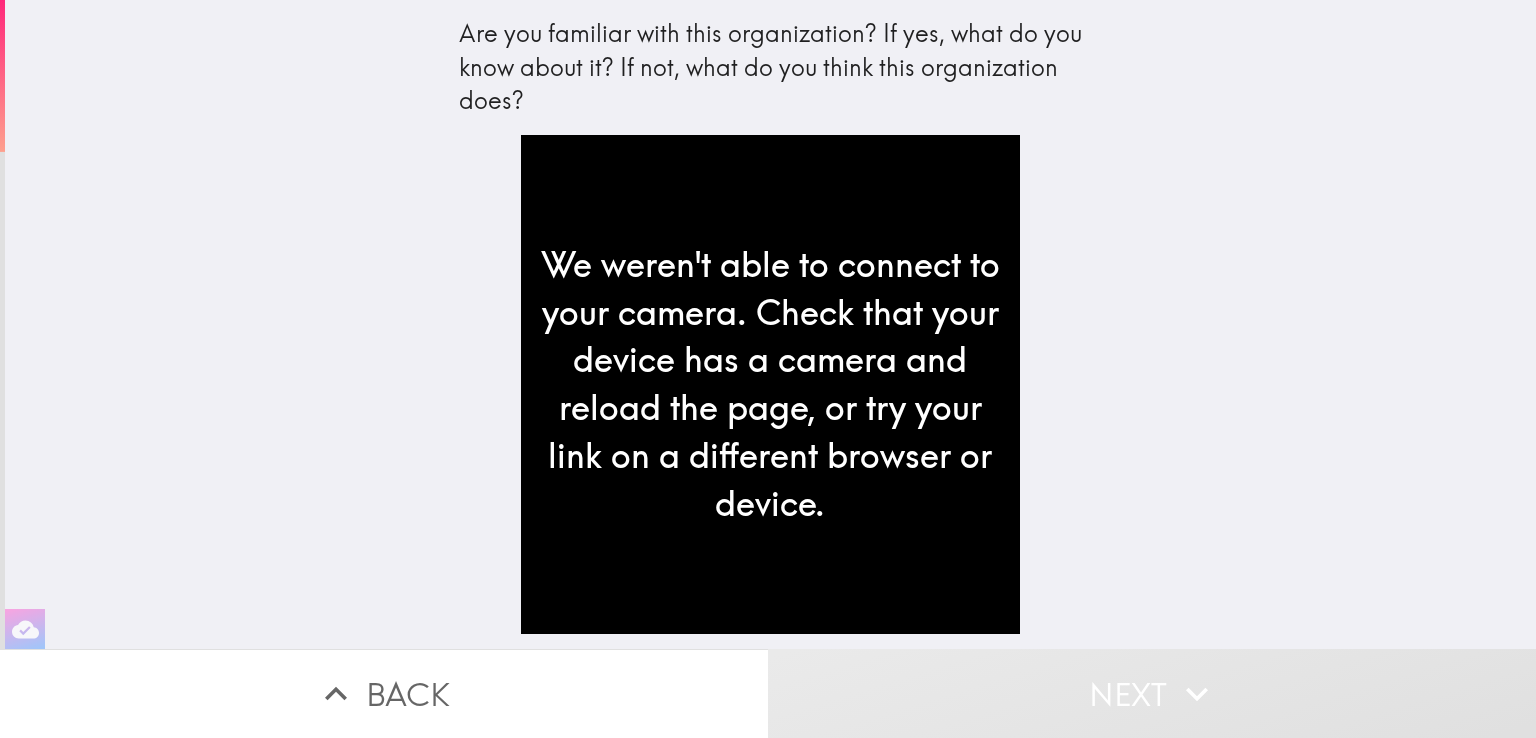 click on "We weren't able to connect to your camera. Check that your device has a camera and reload the page, or try your link on a different browser or device." at bounding box center [770, 384] 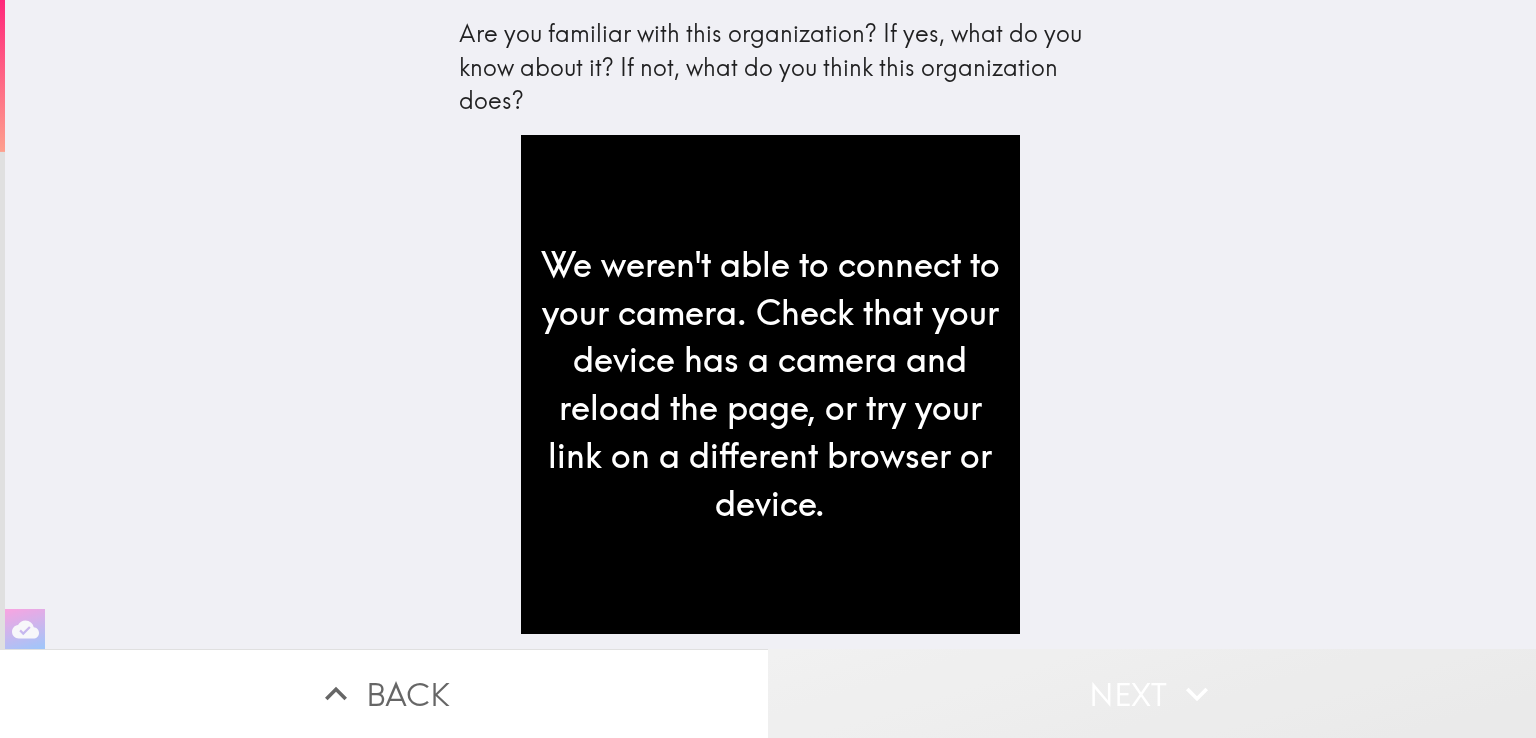 click on "Next" at bounding box center [1152, 693] 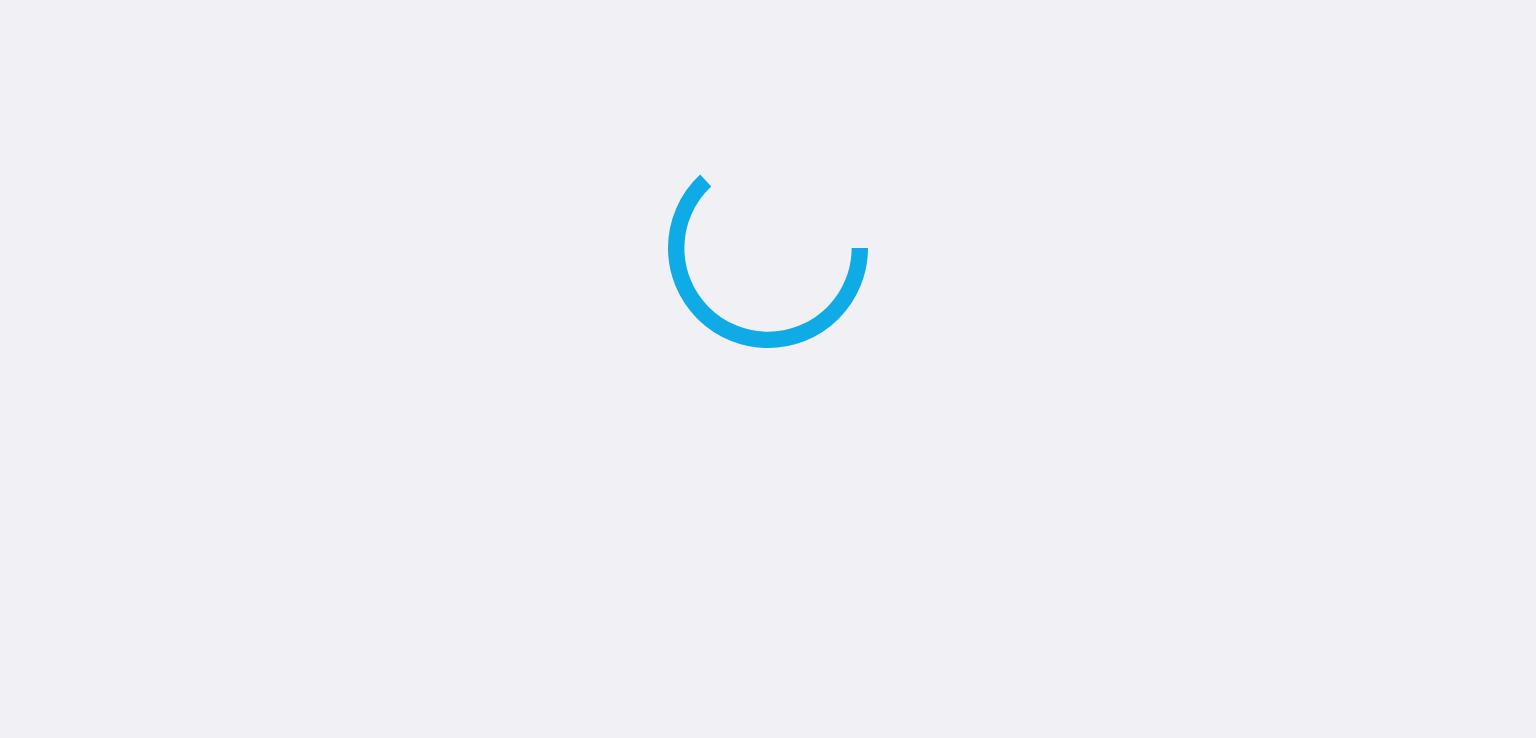 scroll, scrollTop: 0, scrollLeft: 0, axis: both 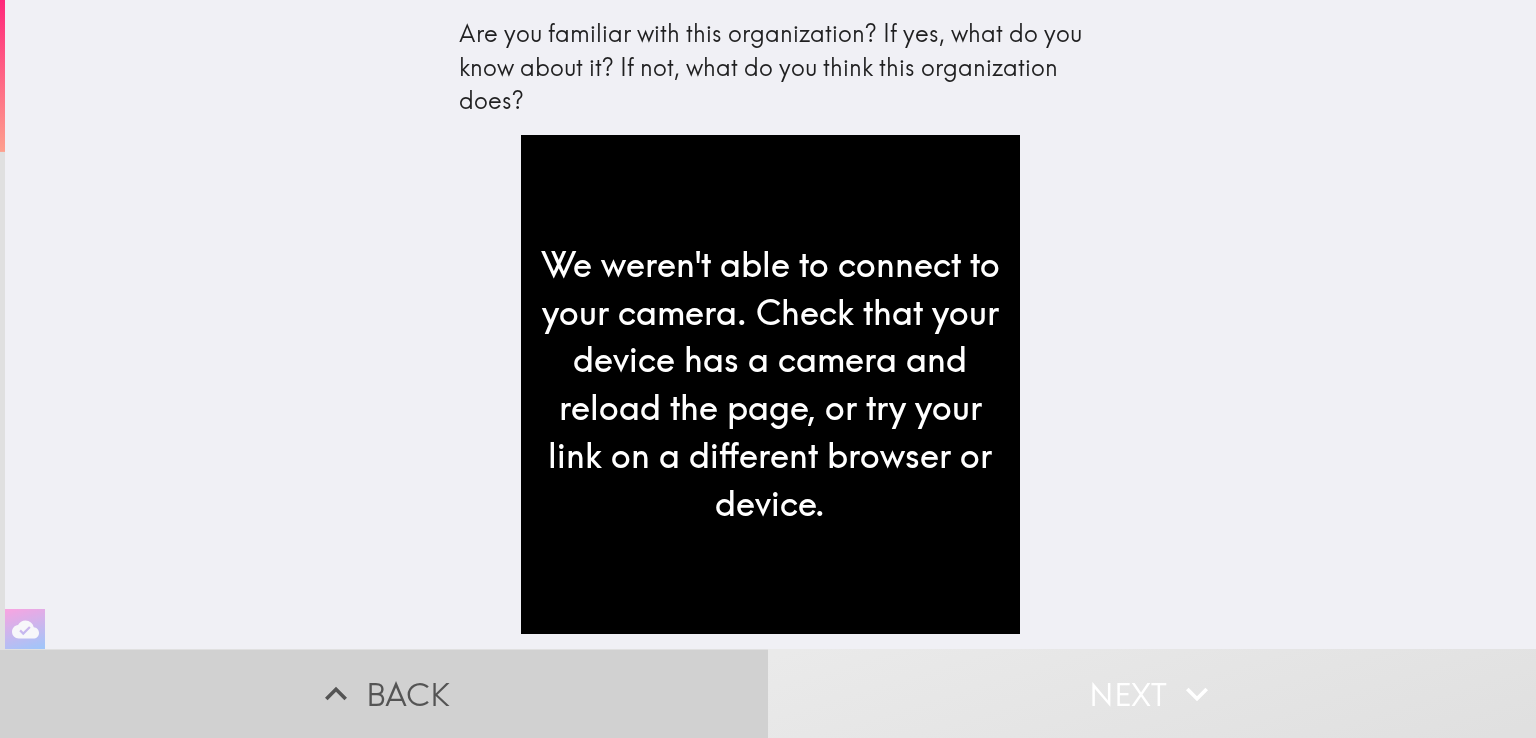 click on "Back" at bounding box center (384, 693) 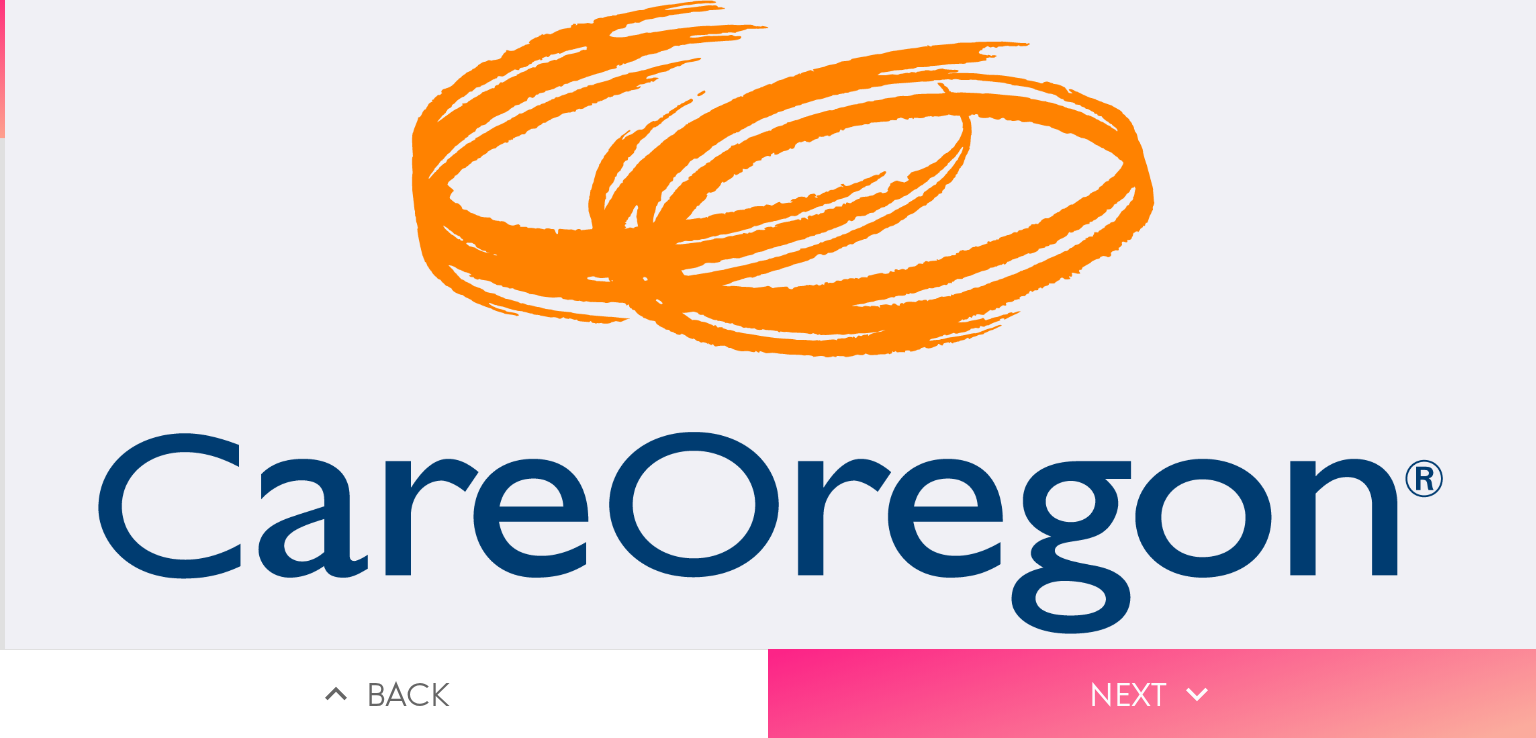 click on "Next" at bounding box center (1152, 693) 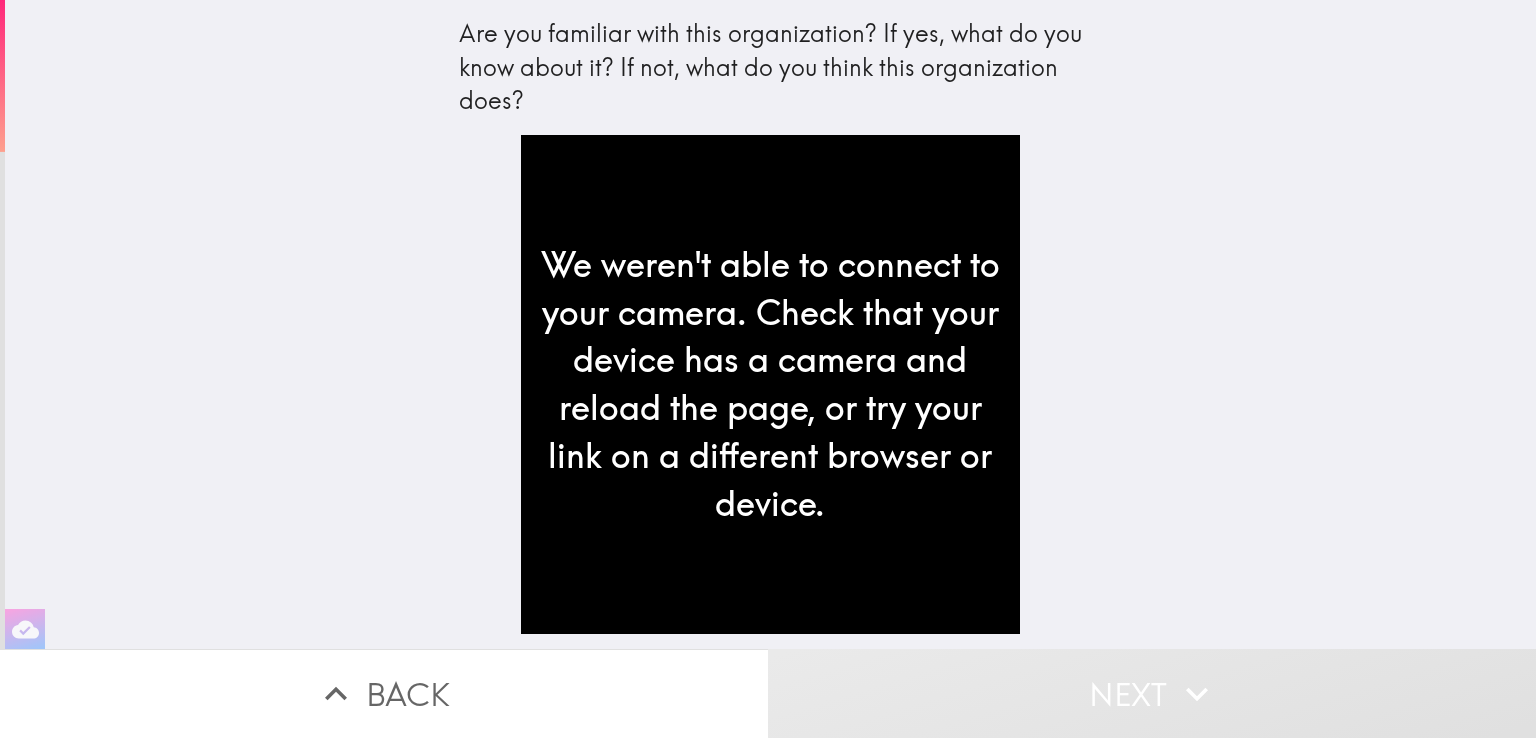 click on "We weren't able to connect to your camera. Check that your device has a camera and reload the page, or try your link on a different browser or device." at bounding box center (770, 384) 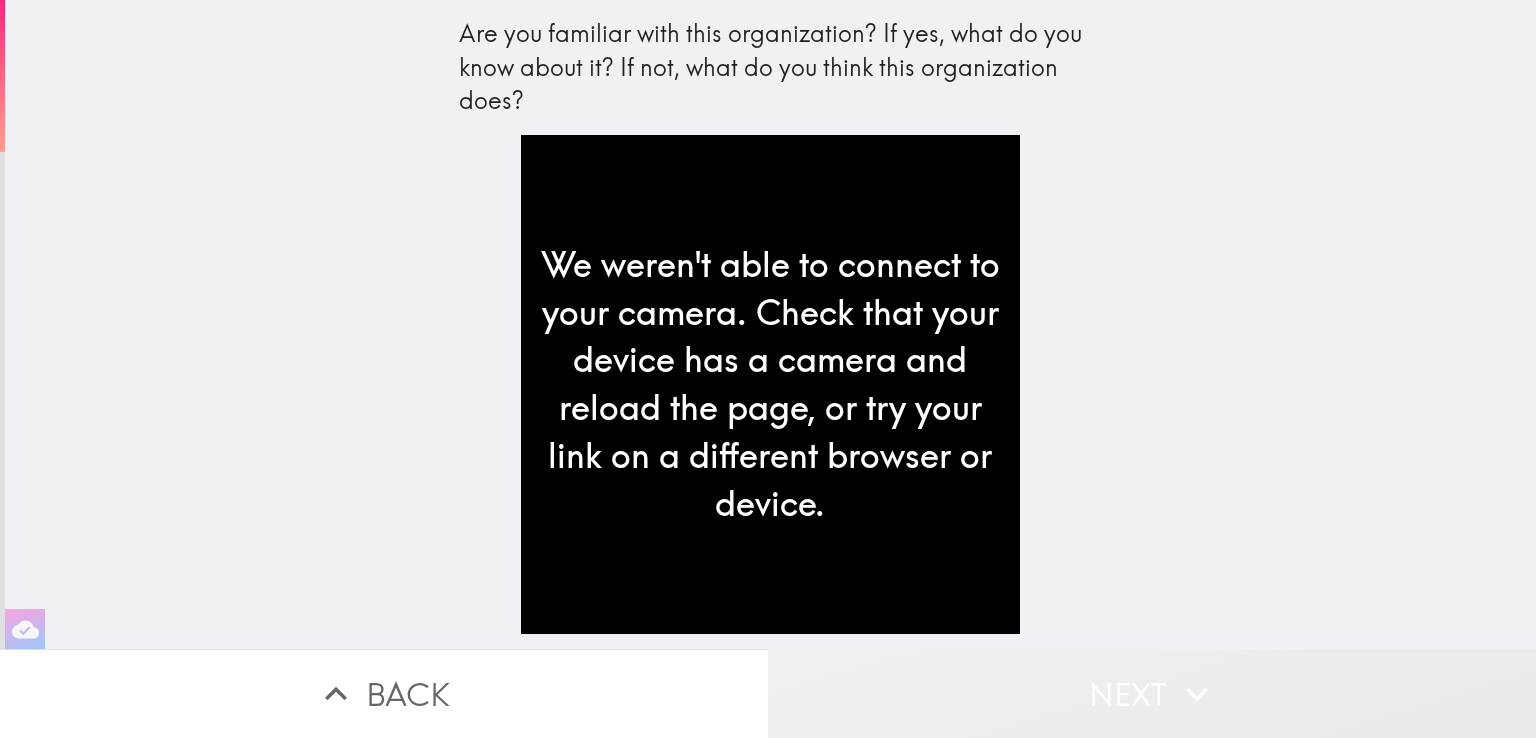 click on "Next" at bounding box center (1152, 693) 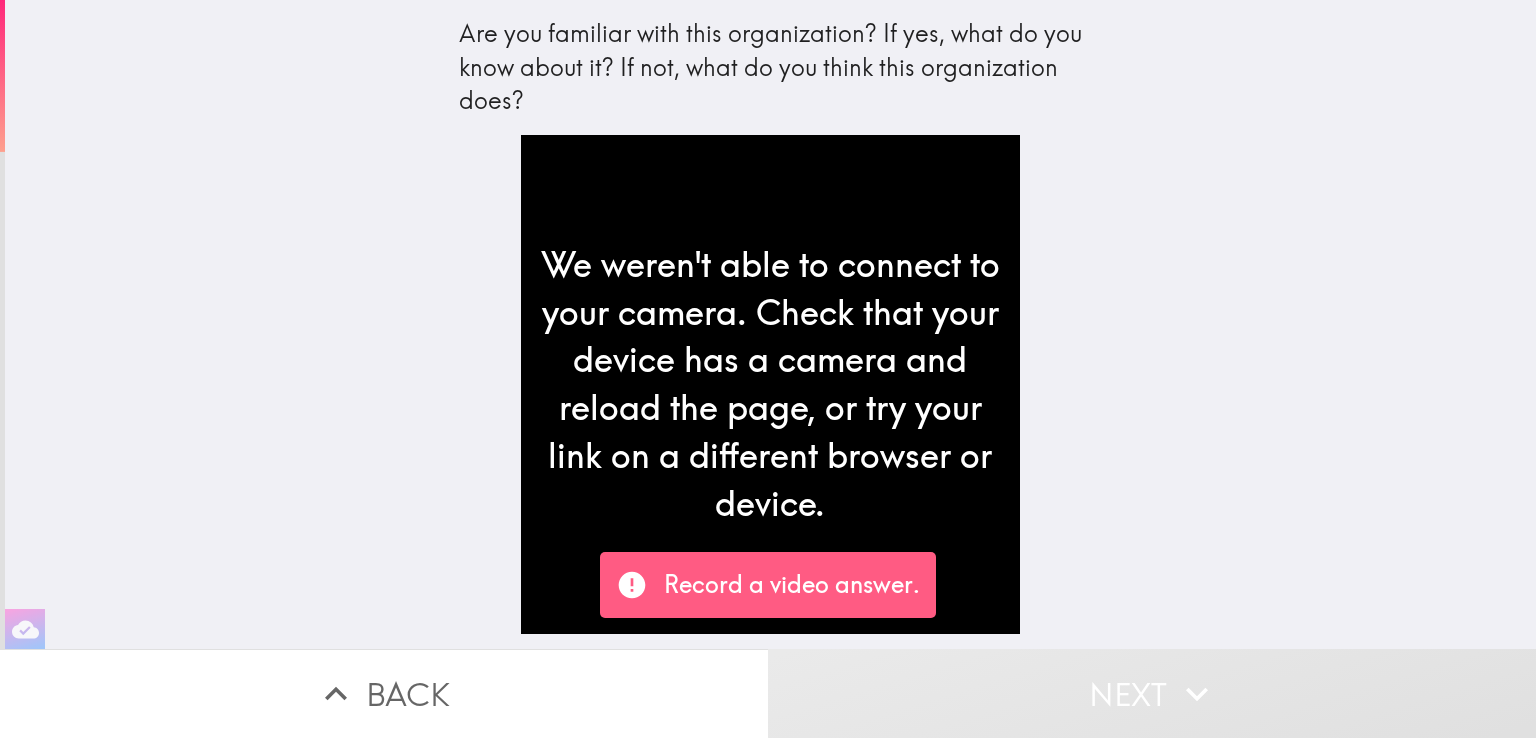 click on "Record a video answer." at bounding box center [792, 585] 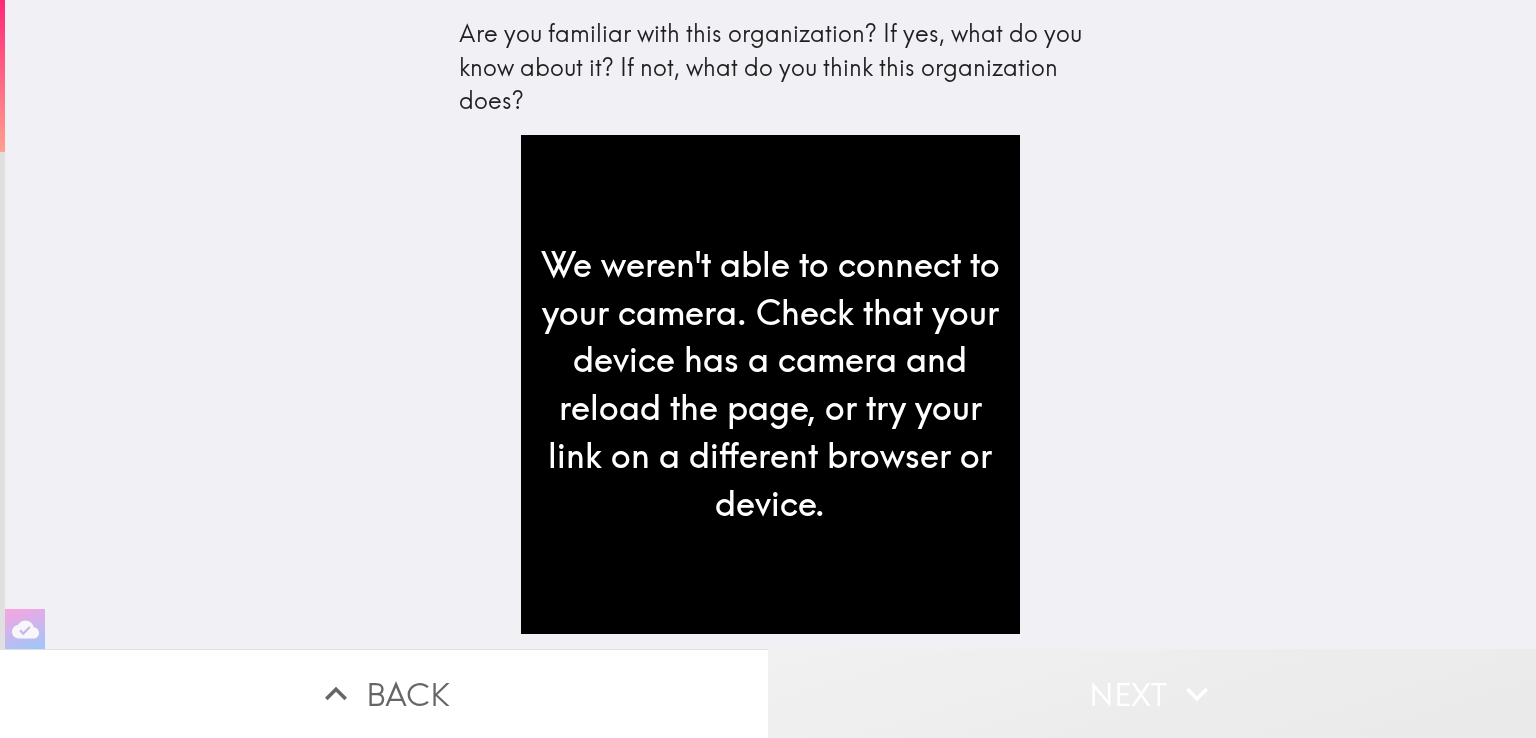 click on "Next" at bounding box center [1152, 693] 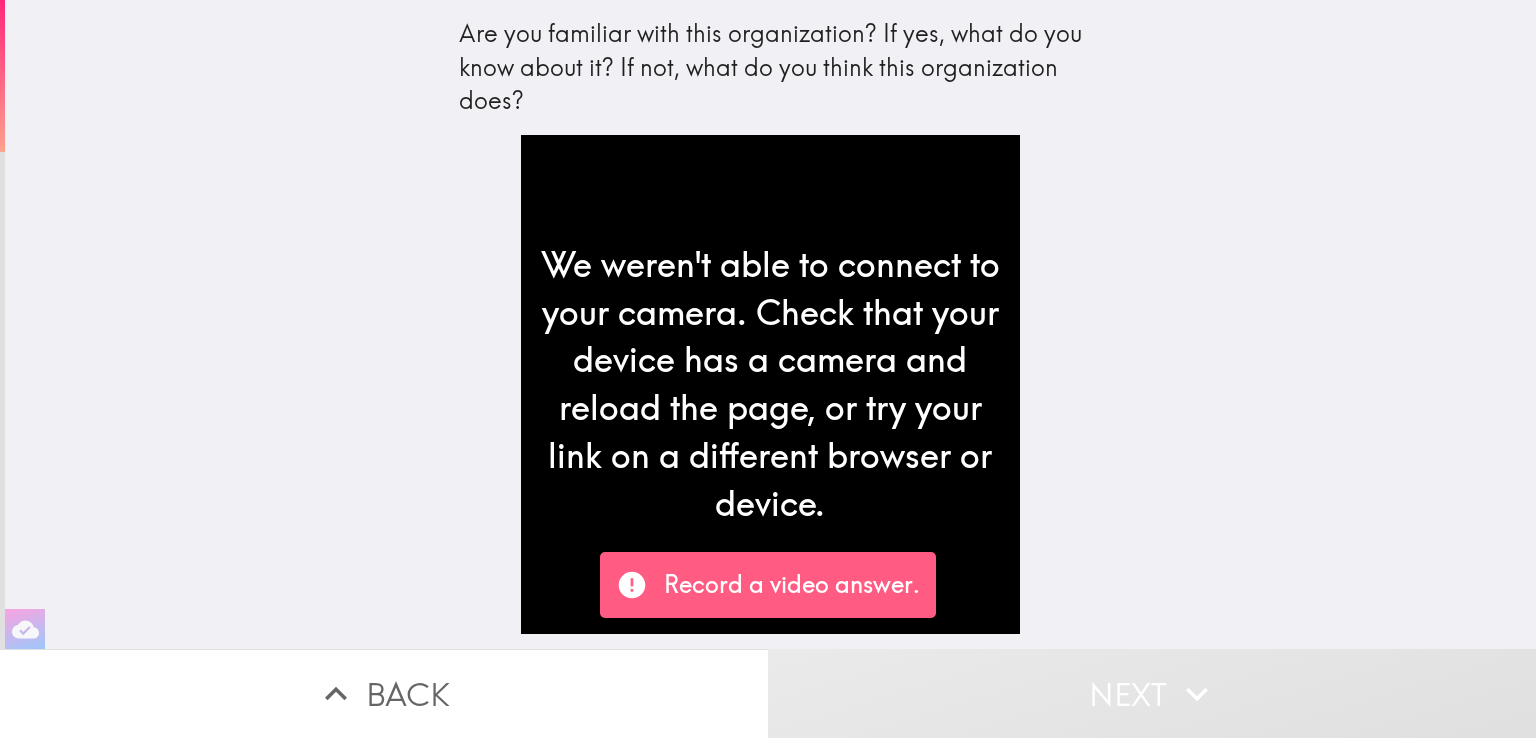 click on "Record a video answer." at bounding box center (792, 585) 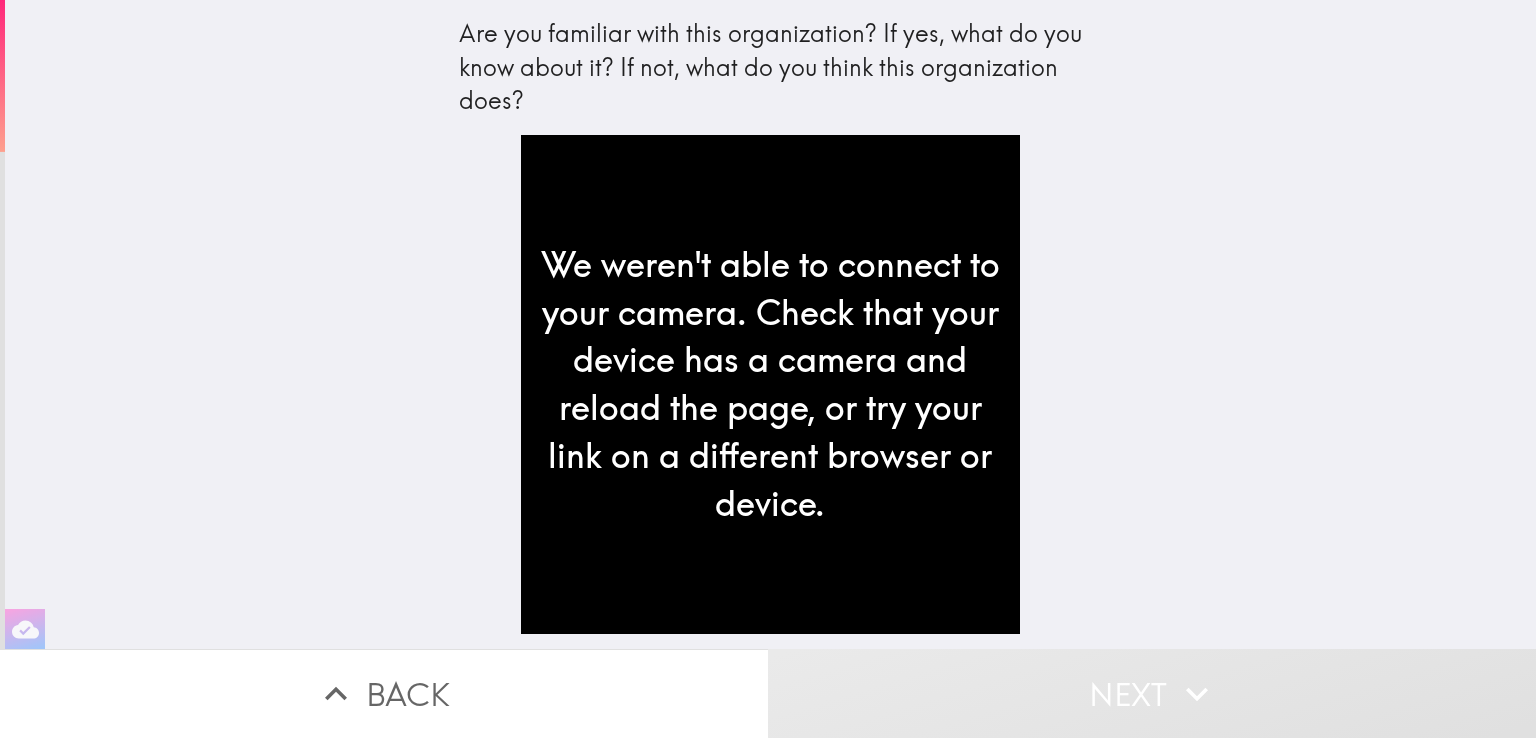 click on "We weren't able to connect to your camera. Check that your device has a camera and reload the page, or try your link on a different browser or device." at bounding box center (770, 384) 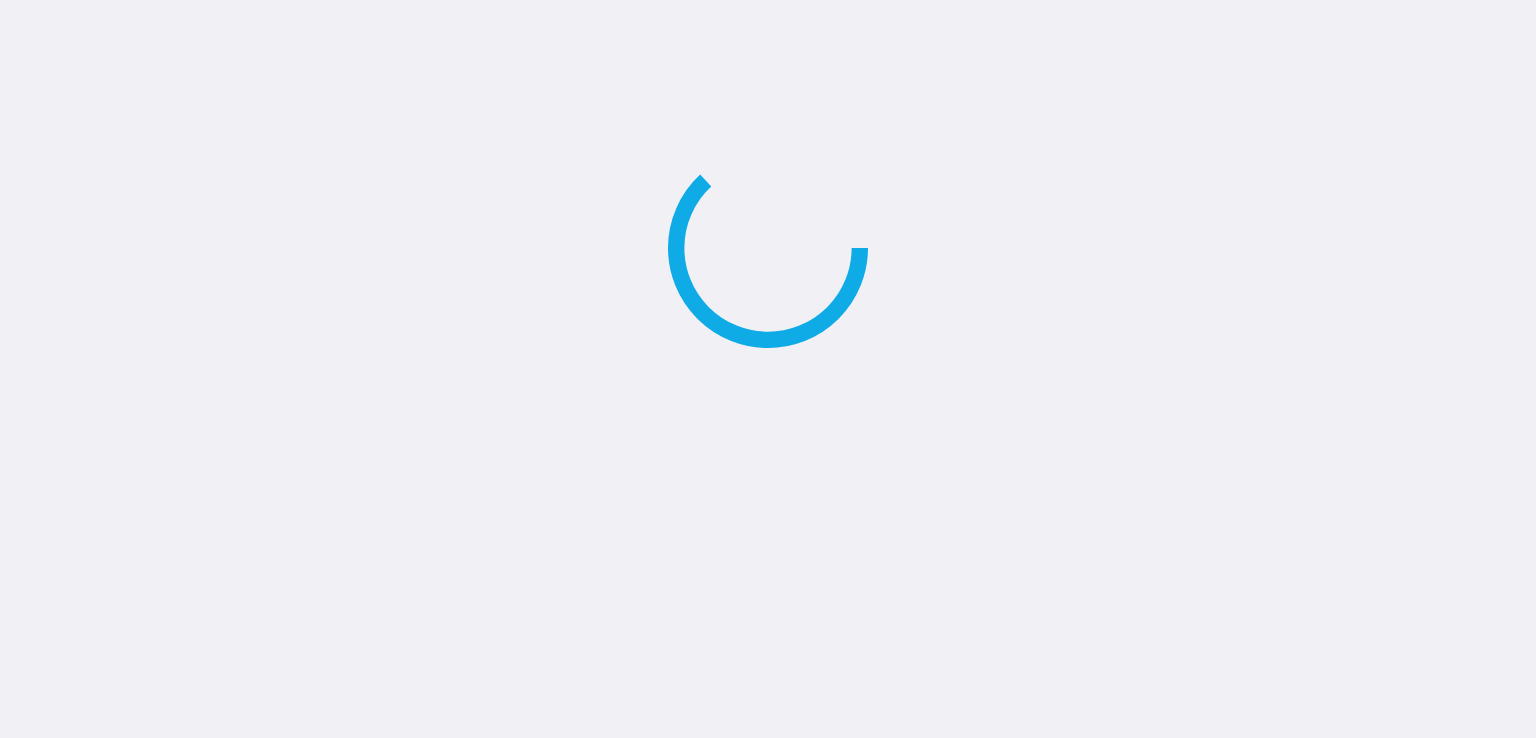 scroll, scrollTop: 0, scrollLeft: 0, axis: both 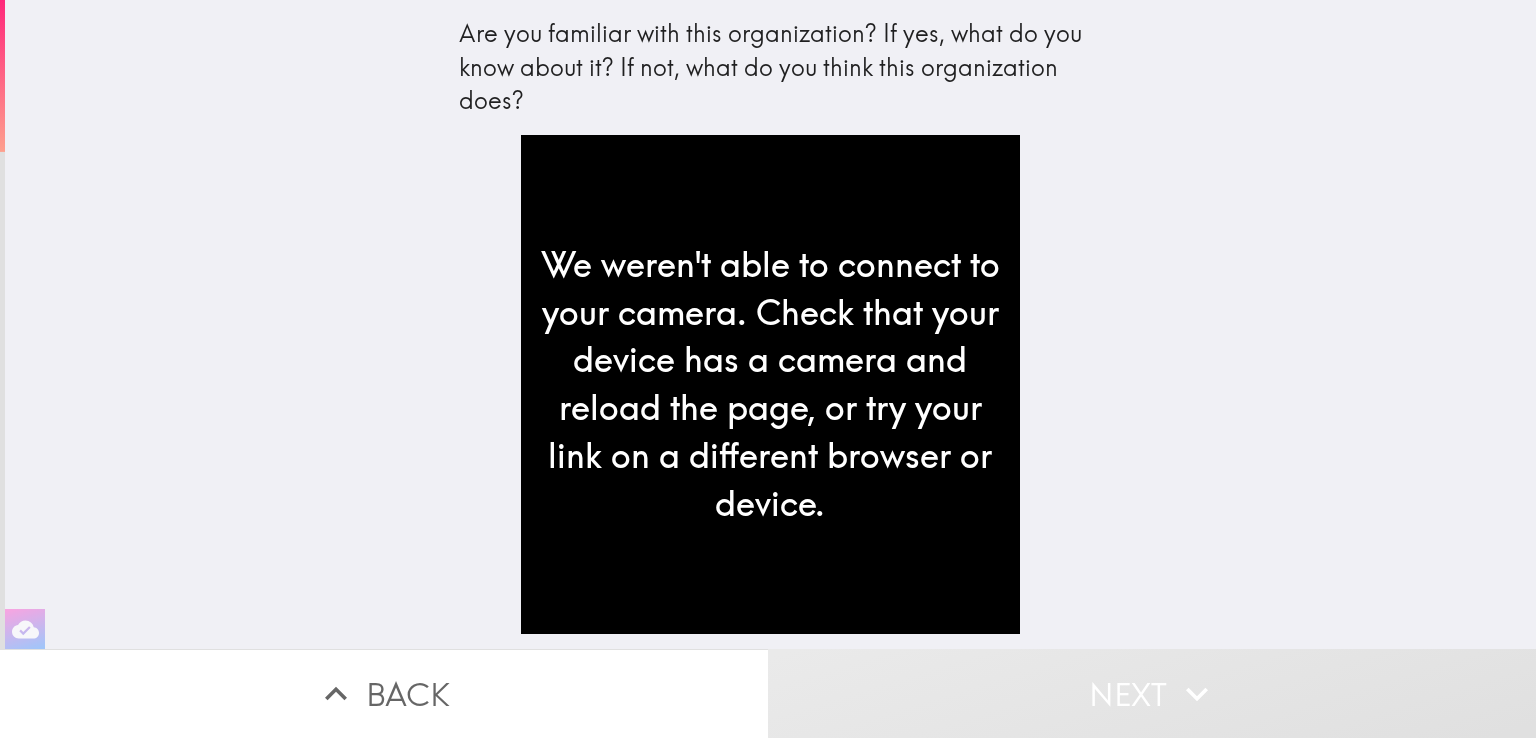 click on "We weren't able to connect to your camera. Check that your device has a camera and reload the page, or try your link on a different browser or device." at bounding box center (770, 384) 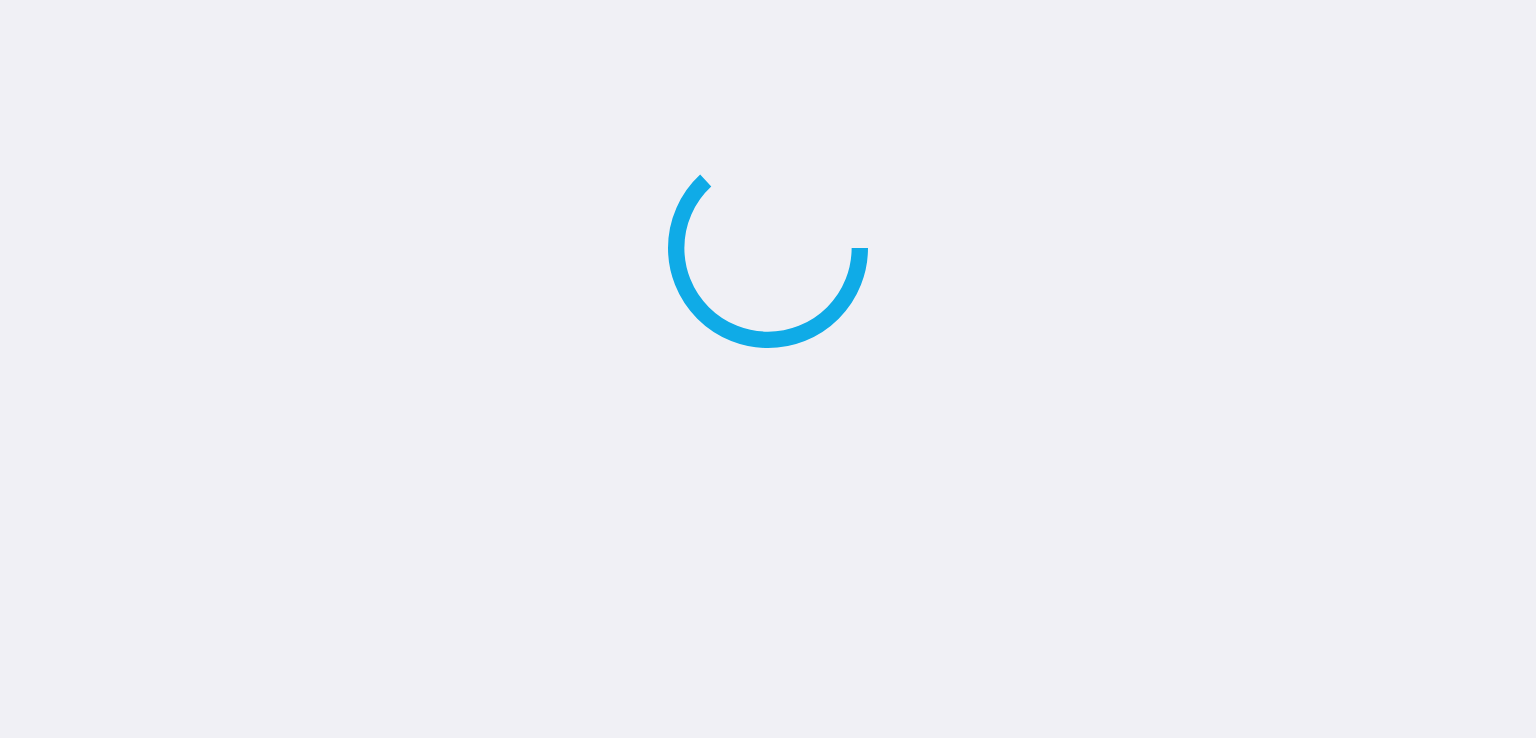 scroll, scrollTop: 0, scrollLeft: 0, axis: both 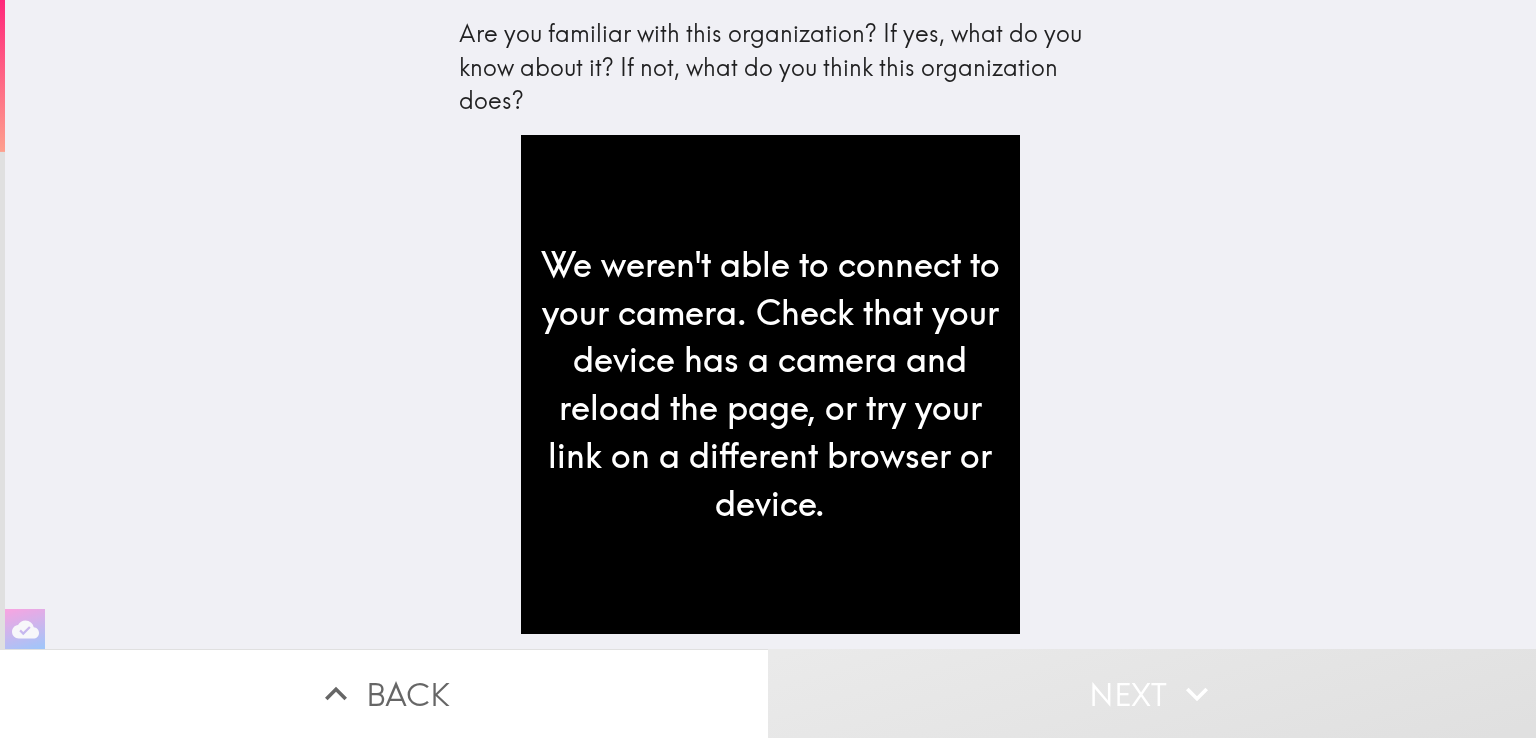 click on "Next" at bounding box center (1152, 693) 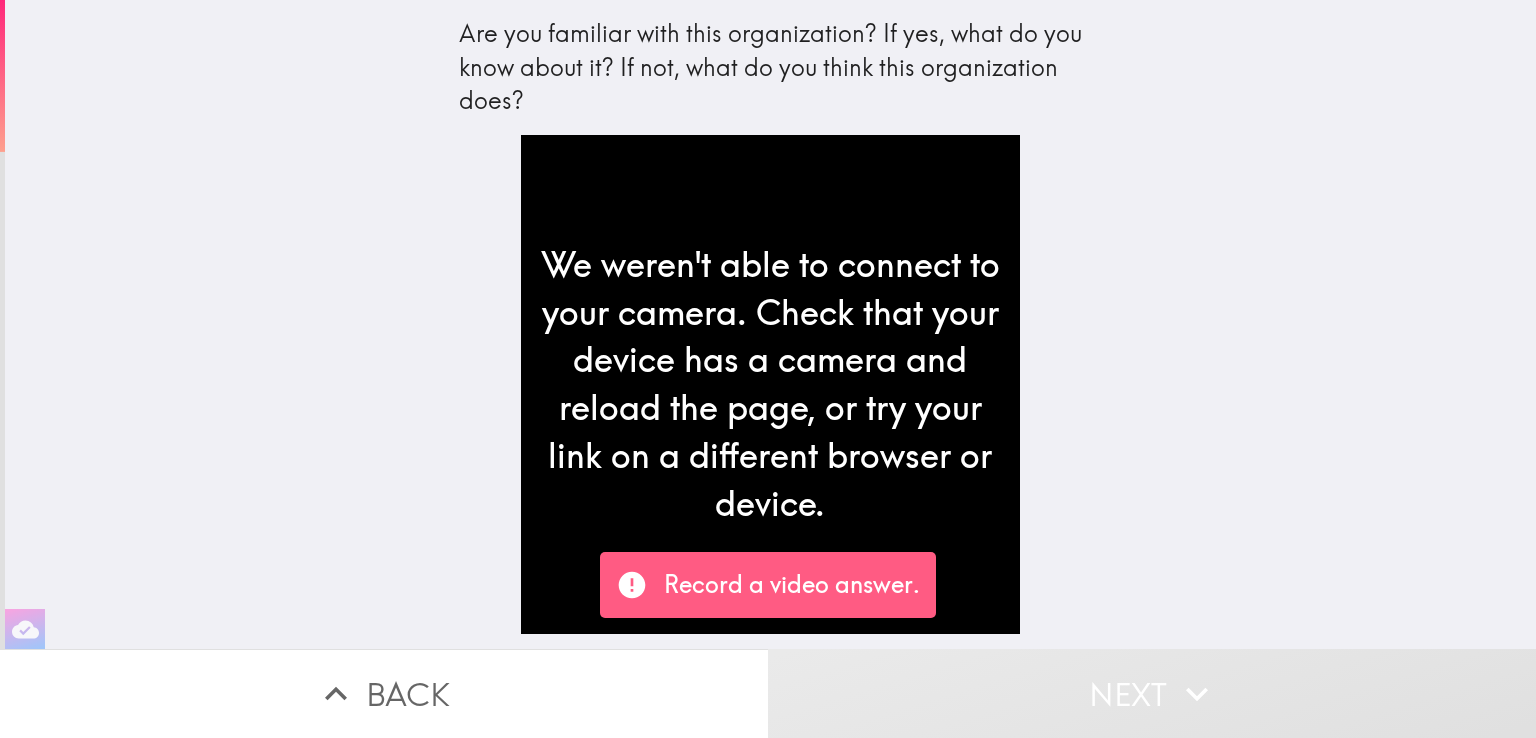click on "Record a video answer." at bounding box center (768, 585) 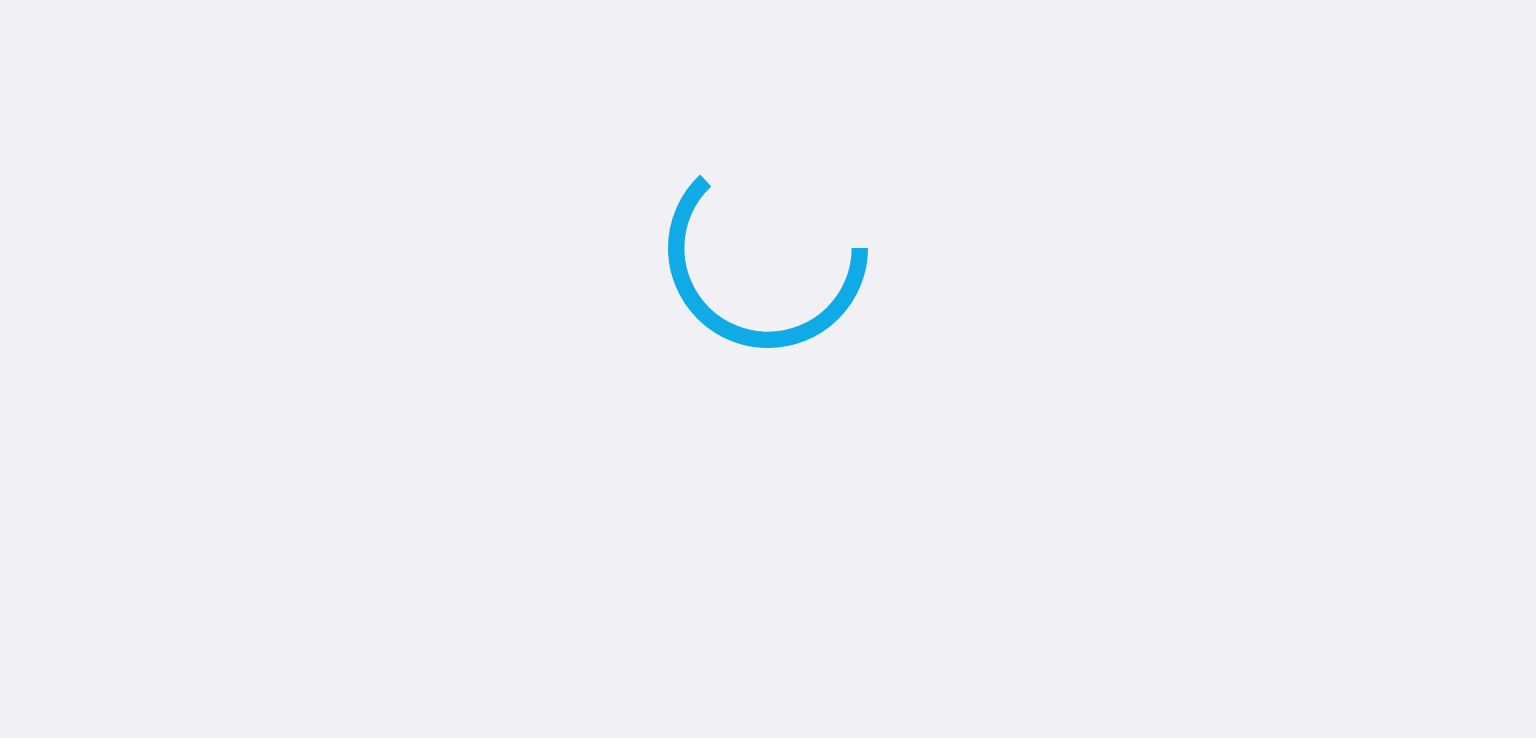 scroll, scrollTop: 0, scrollLeft: 0, axis: both 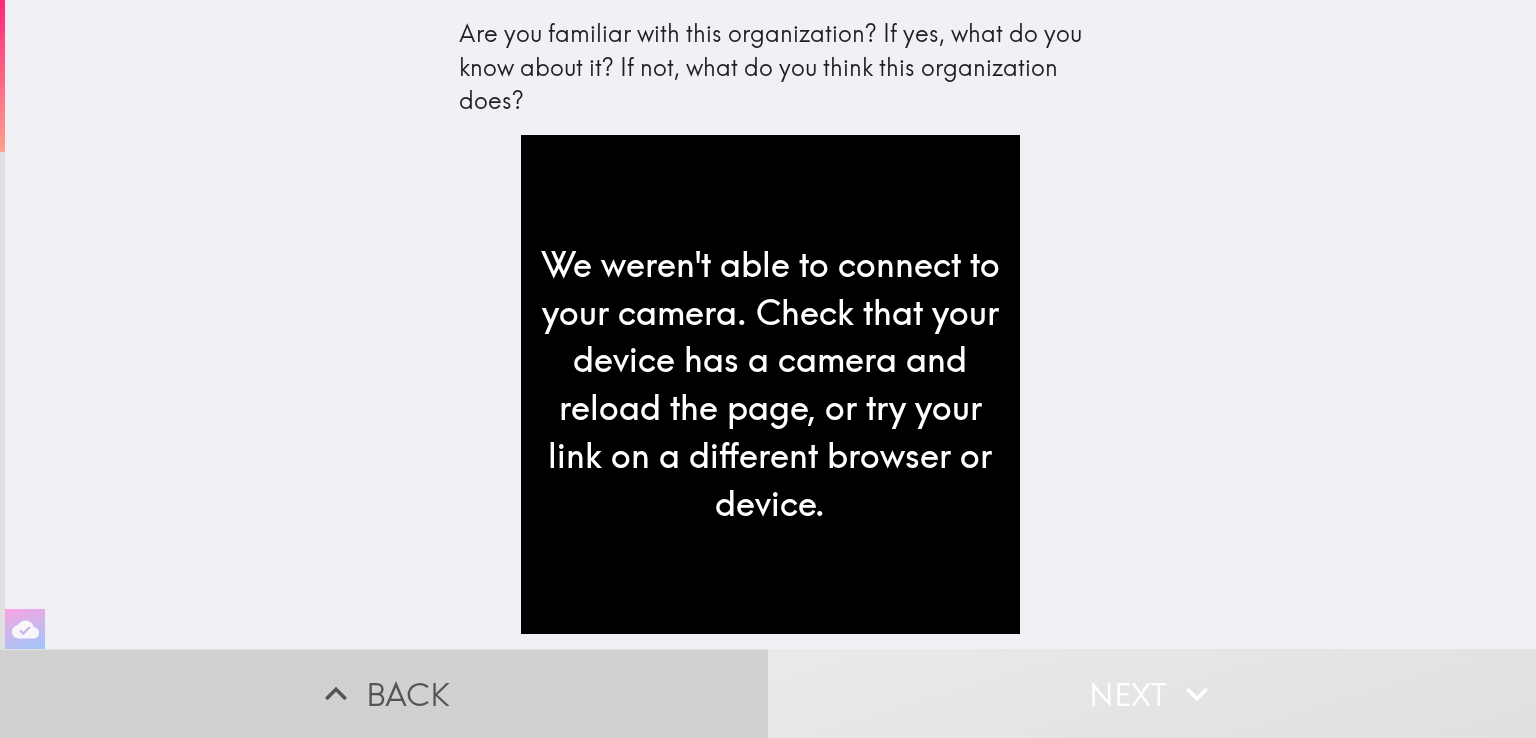click on "Back" at bounding box center (384, 693) 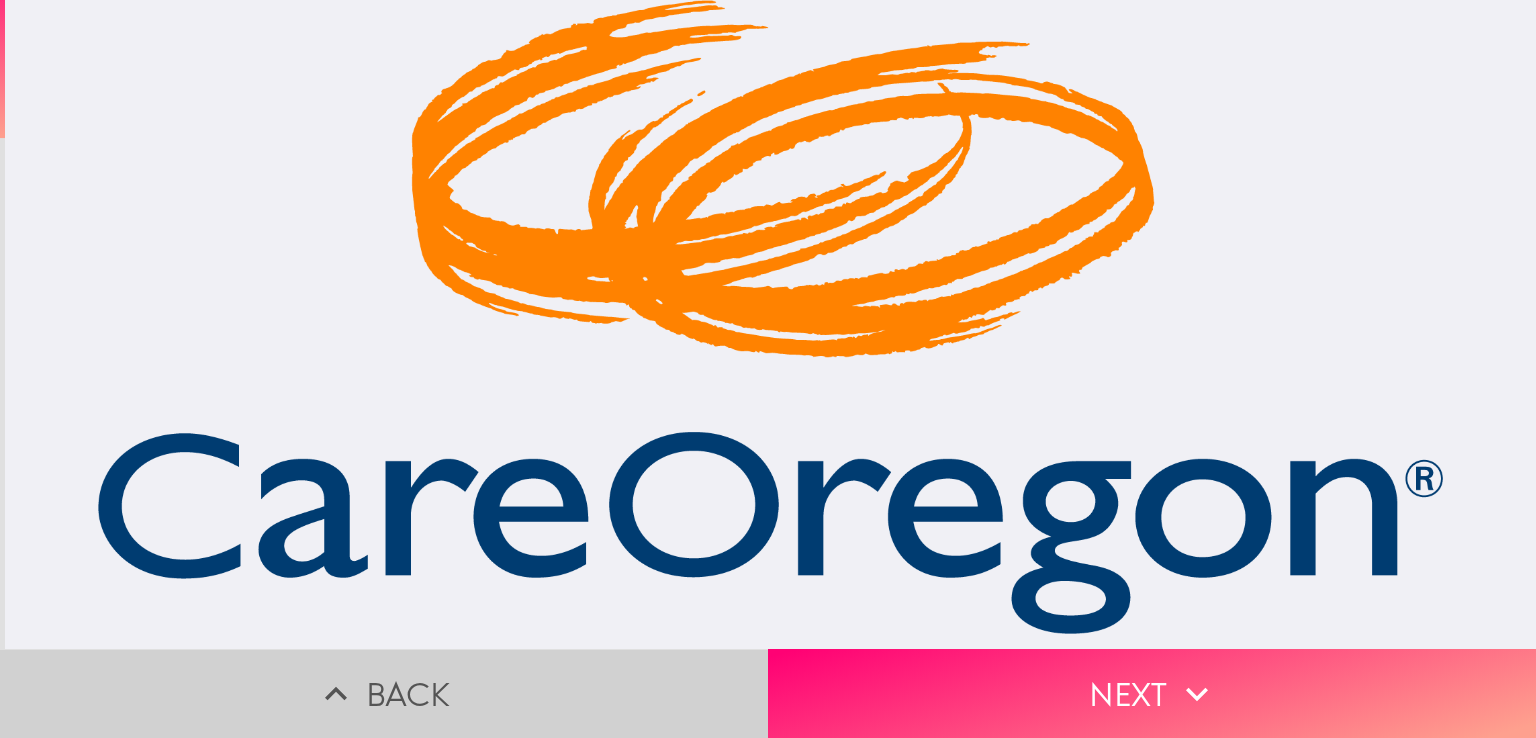 click on "Back" at bounding box center [384, 693] 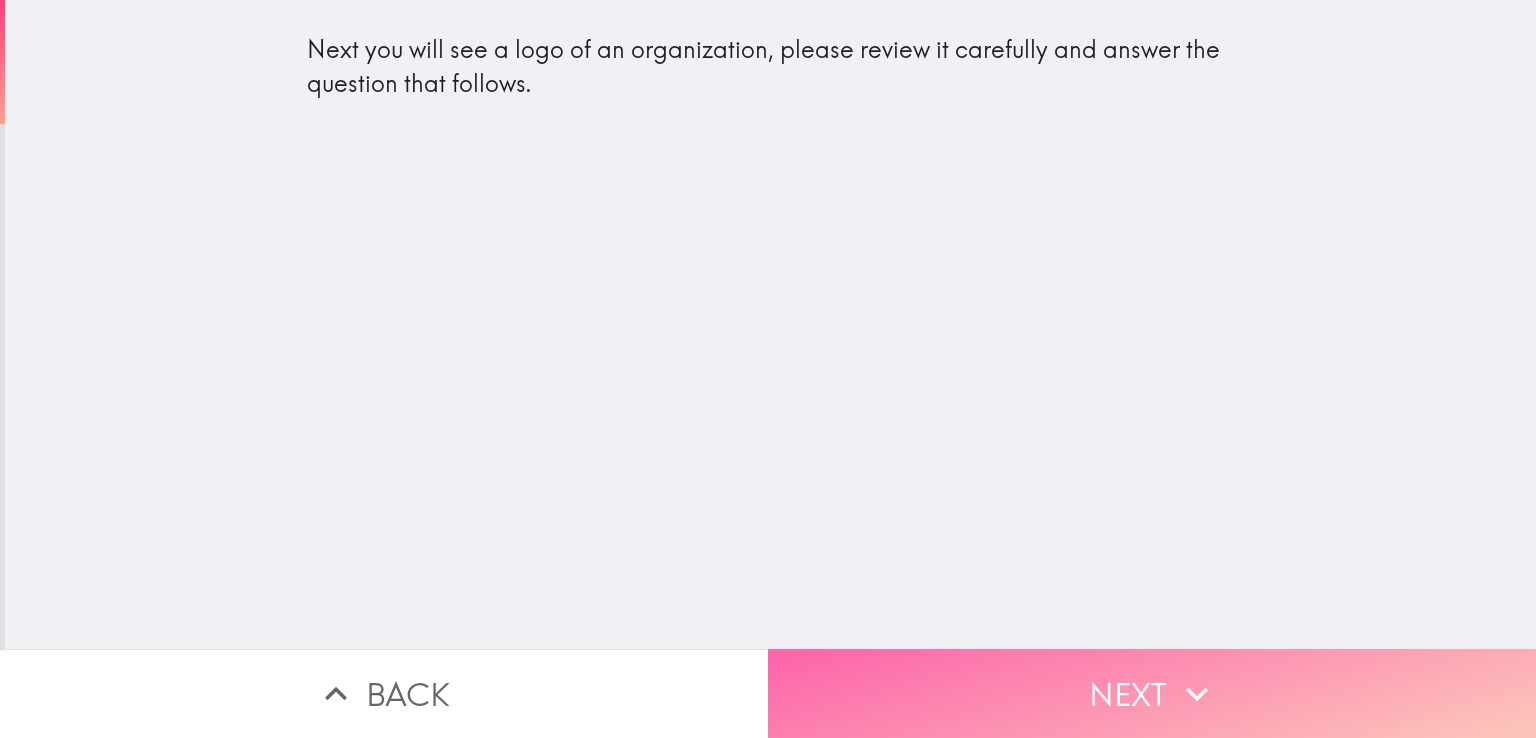 click on "Next" at bounding box center (1152, 693) 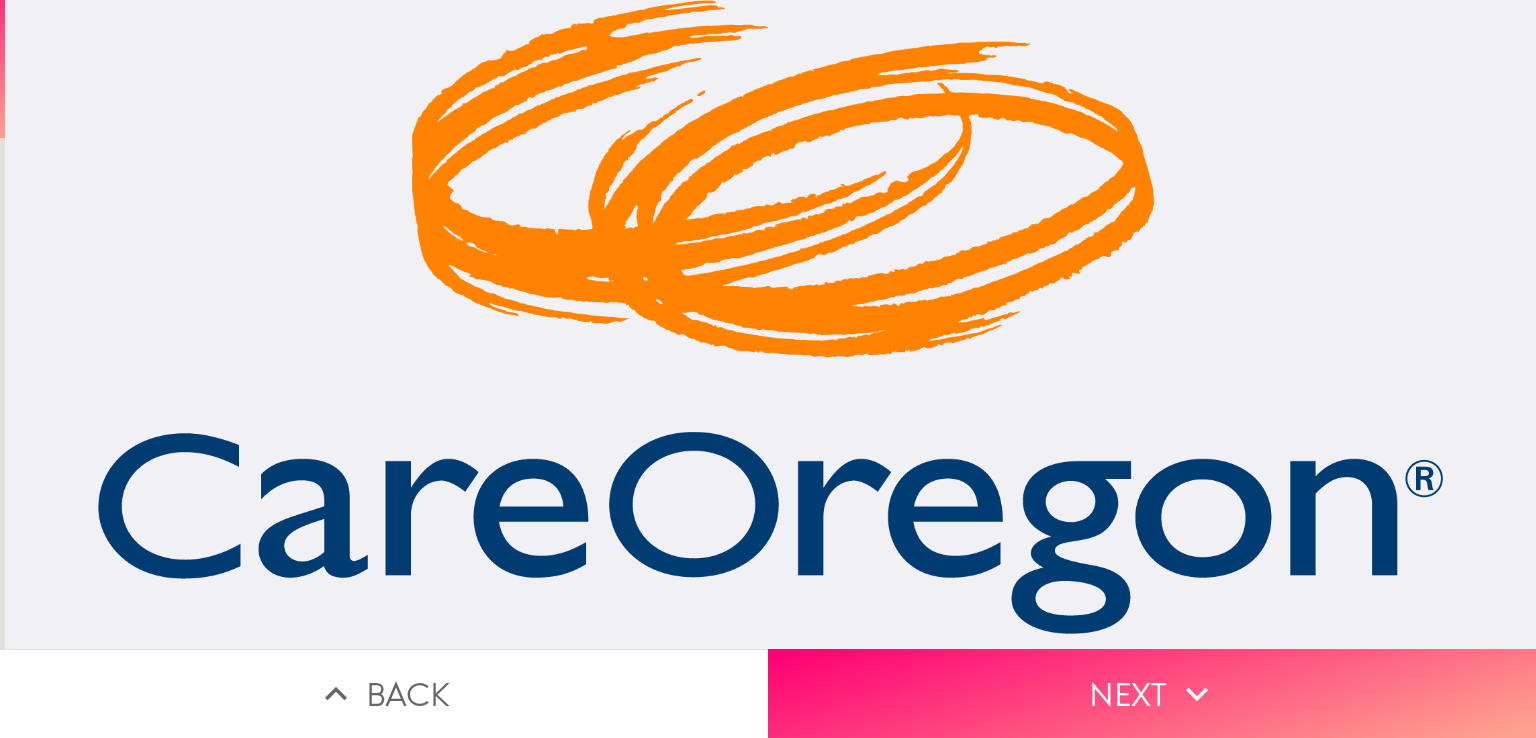 click at bounding box center [770, 317] 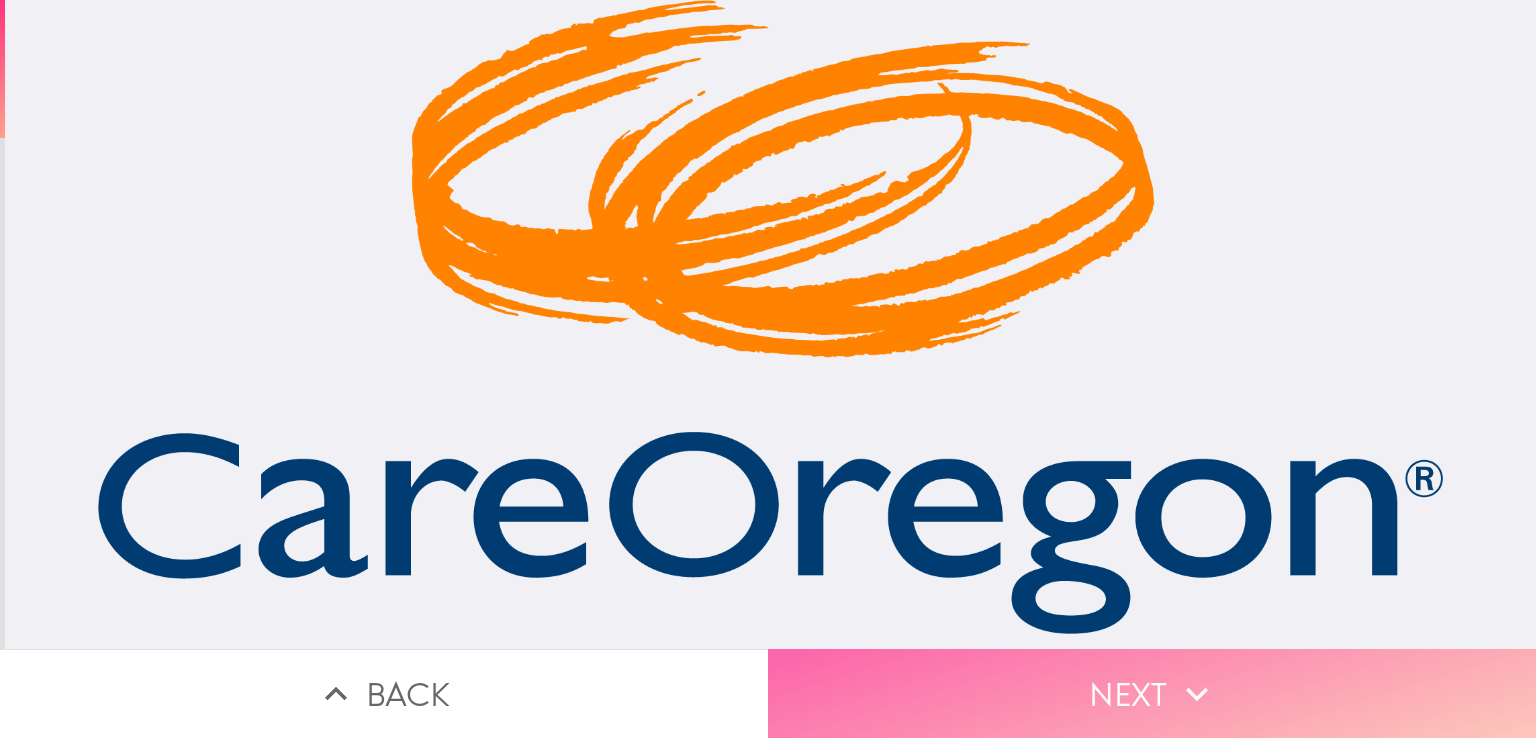 click on "Next" at bounding box center [1152, 693] 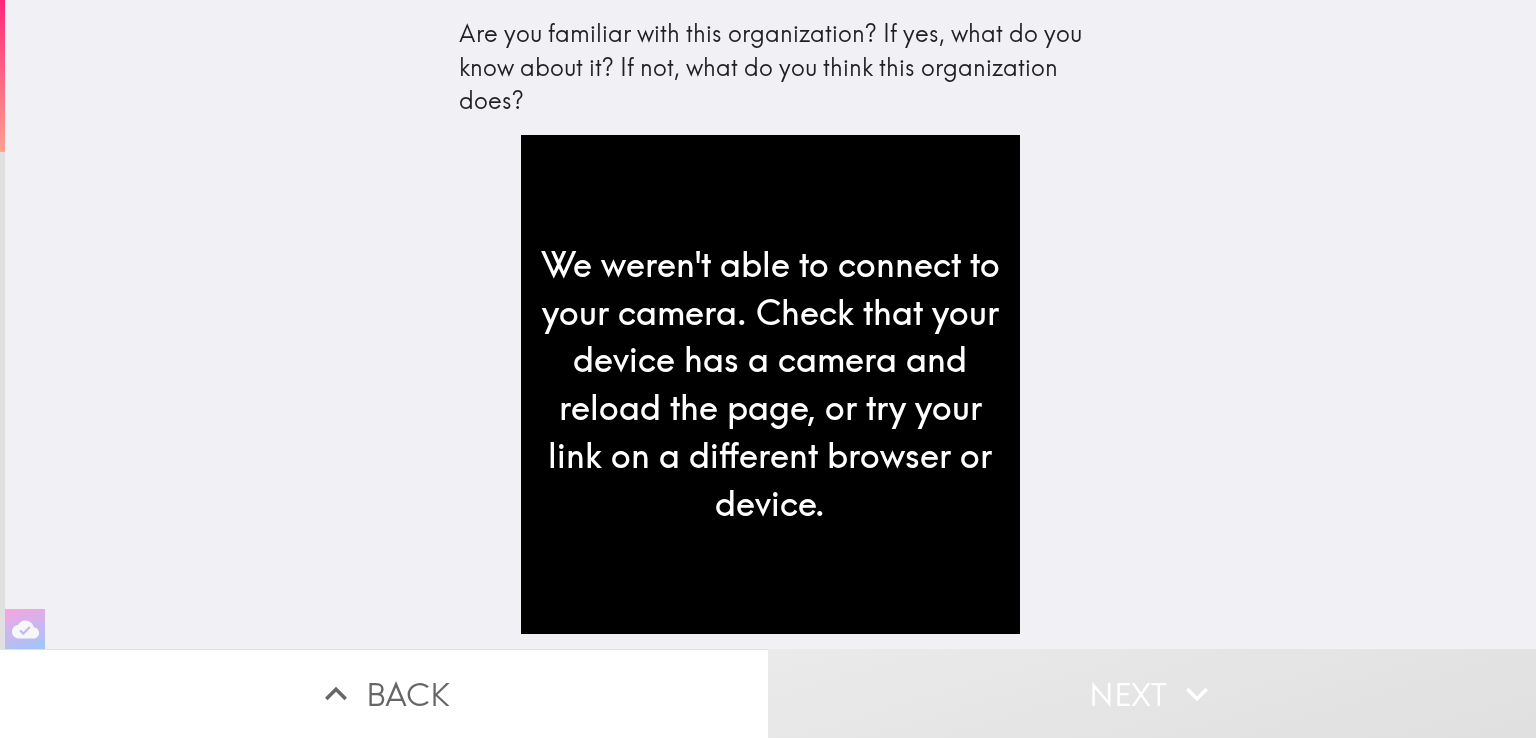 click on "We weren't able to connect to your camera. Check that your device has a camera and reload the page, or try your link on a different browser or device." at bounding box center [770, 384] 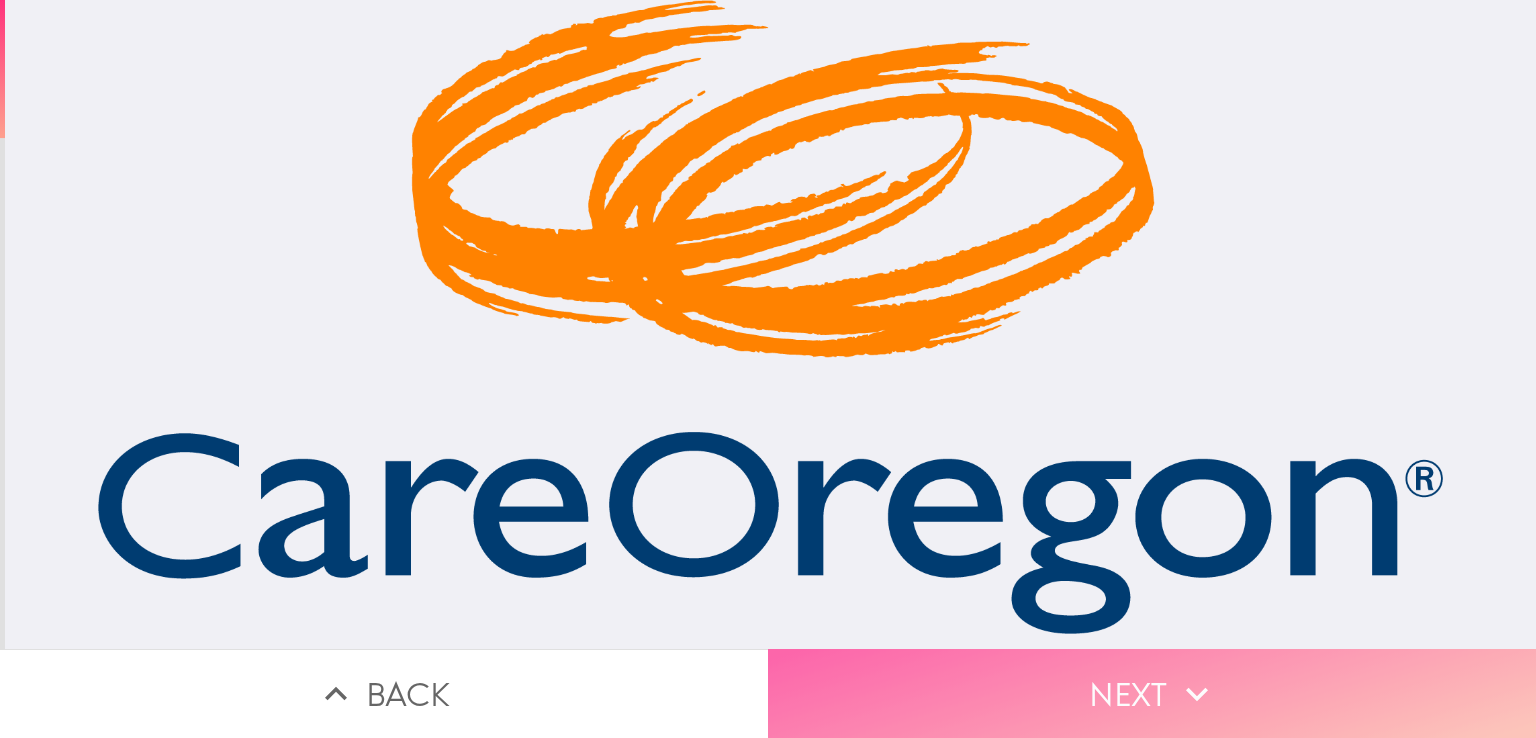 click on "Next" at bounding box center [1152, 693] 